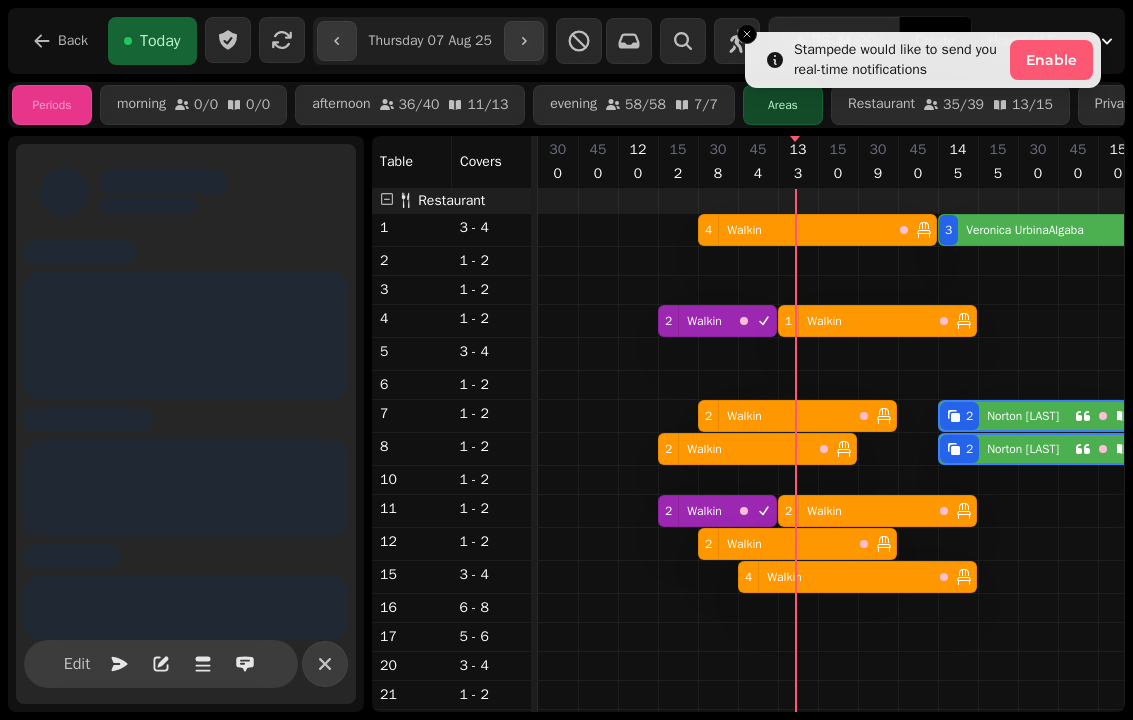 select on "**********" 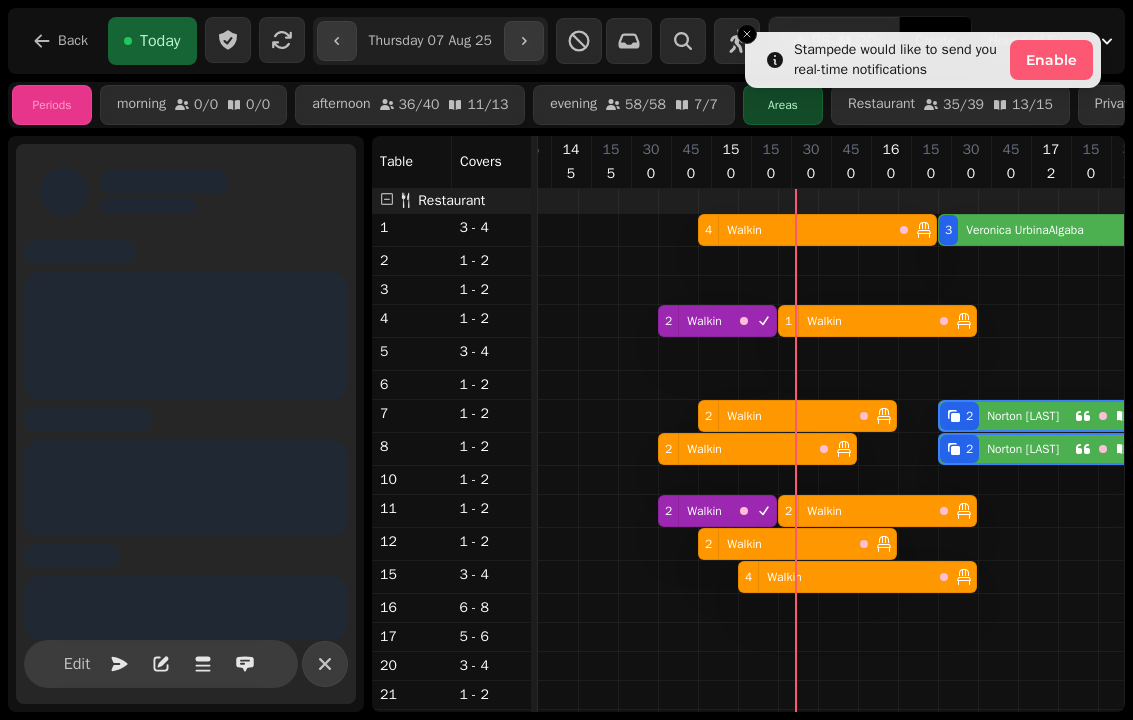 scroll, scrollTop: 0, scrollLeft: 387, axis: horizontal 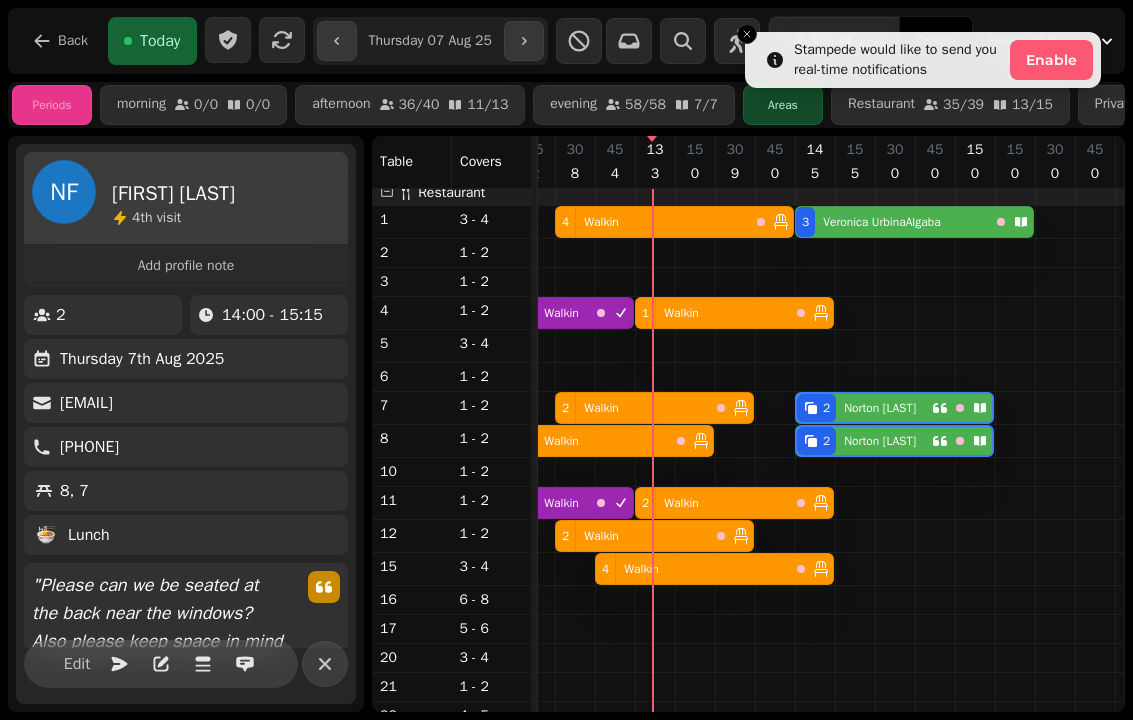 select on "*" 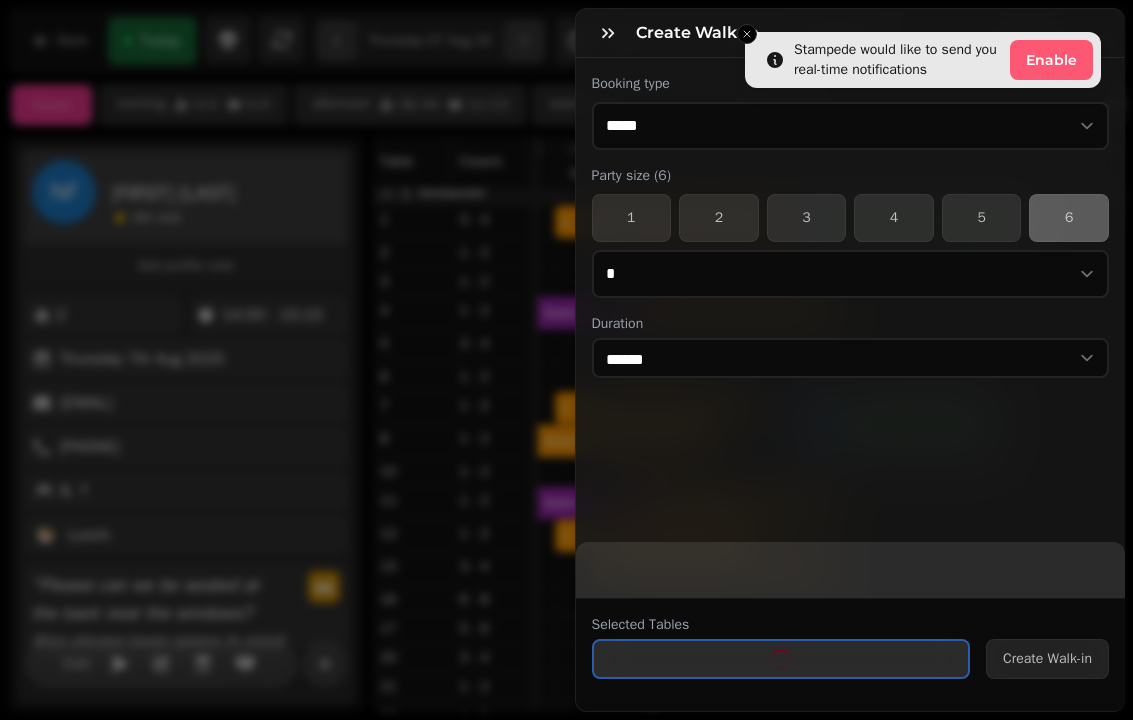 select on "****" 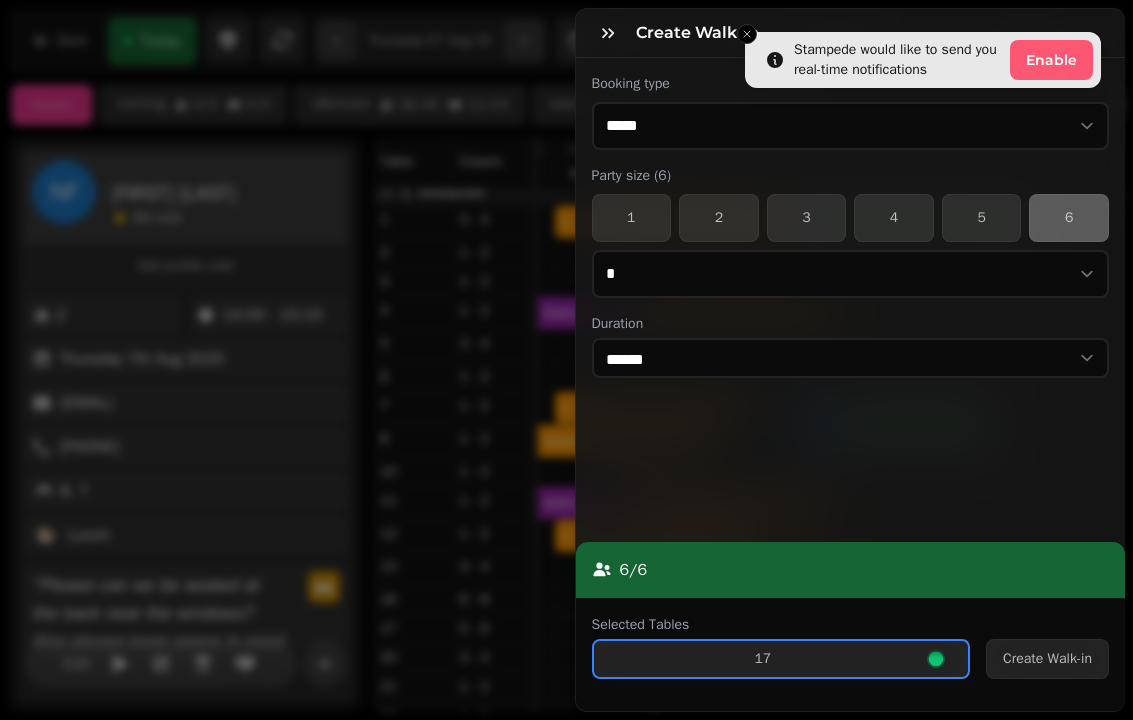 click on "4" at bounding box center (894, 218) 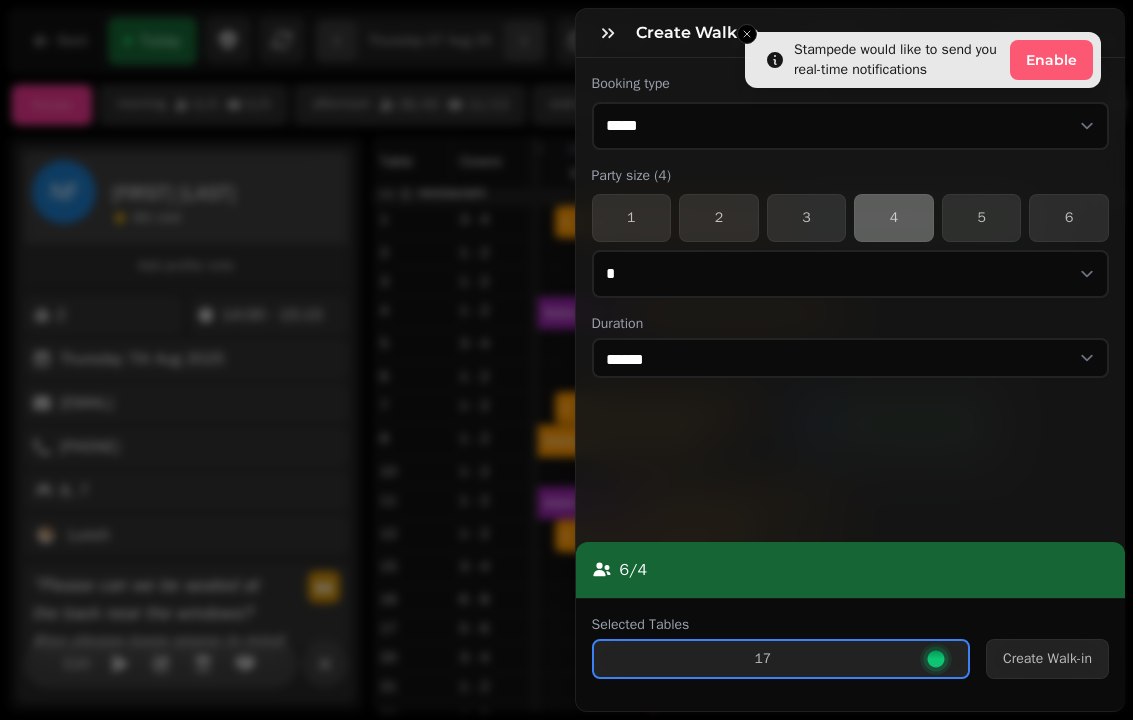 select on "****" 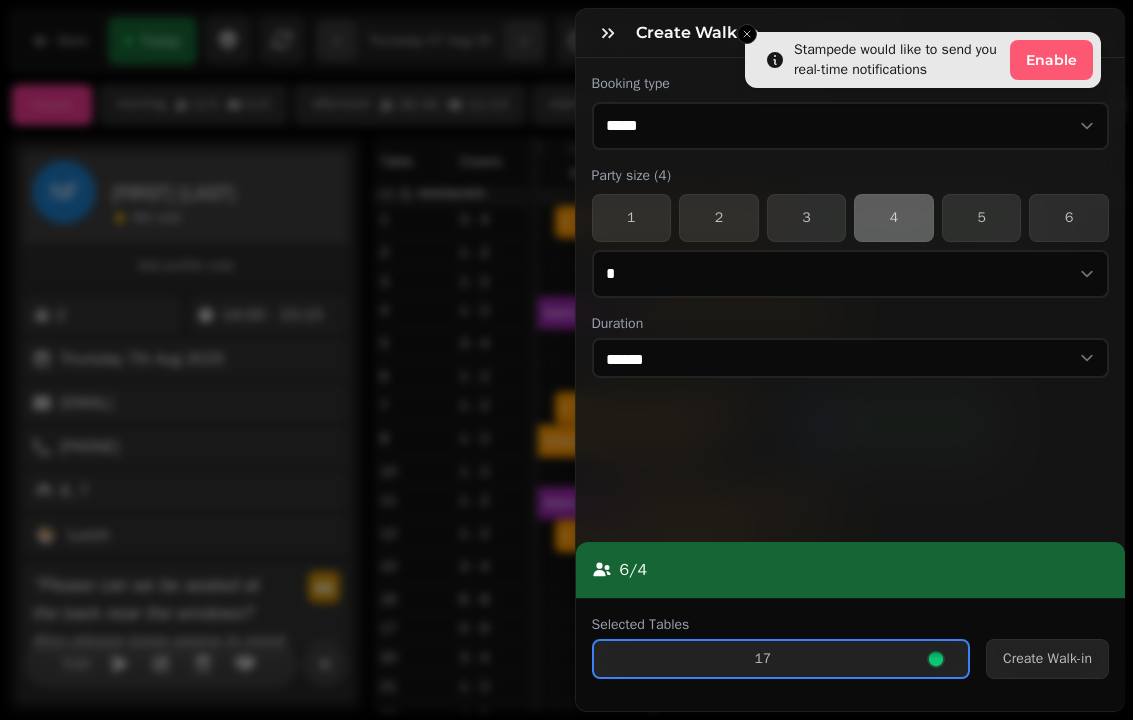 click on "Create Walk-in" at bounding box center [1047, 659] 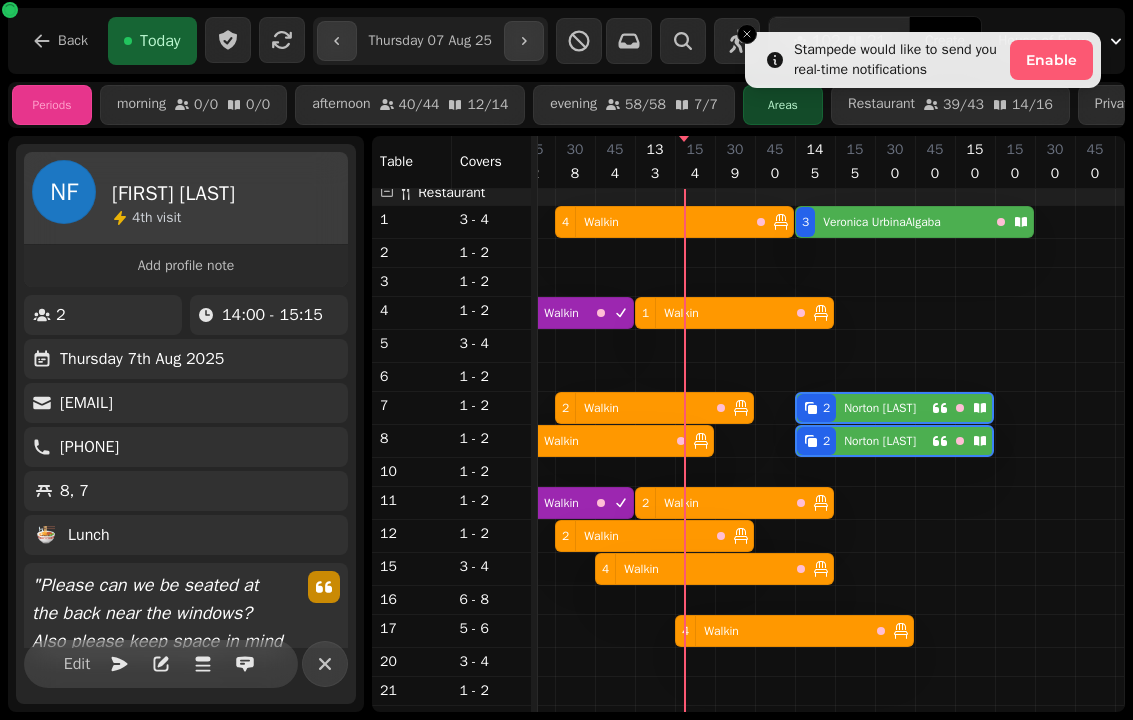 click 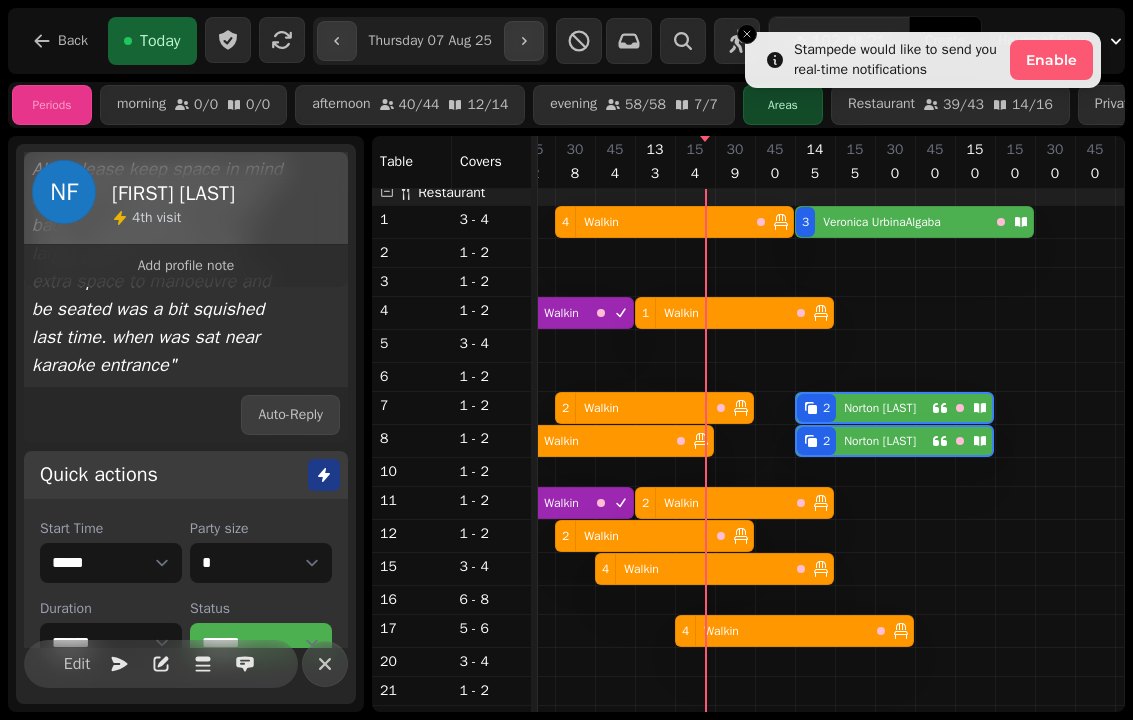 scroll, scrollTop: 473, scrollLeft: 0, axis: vertical 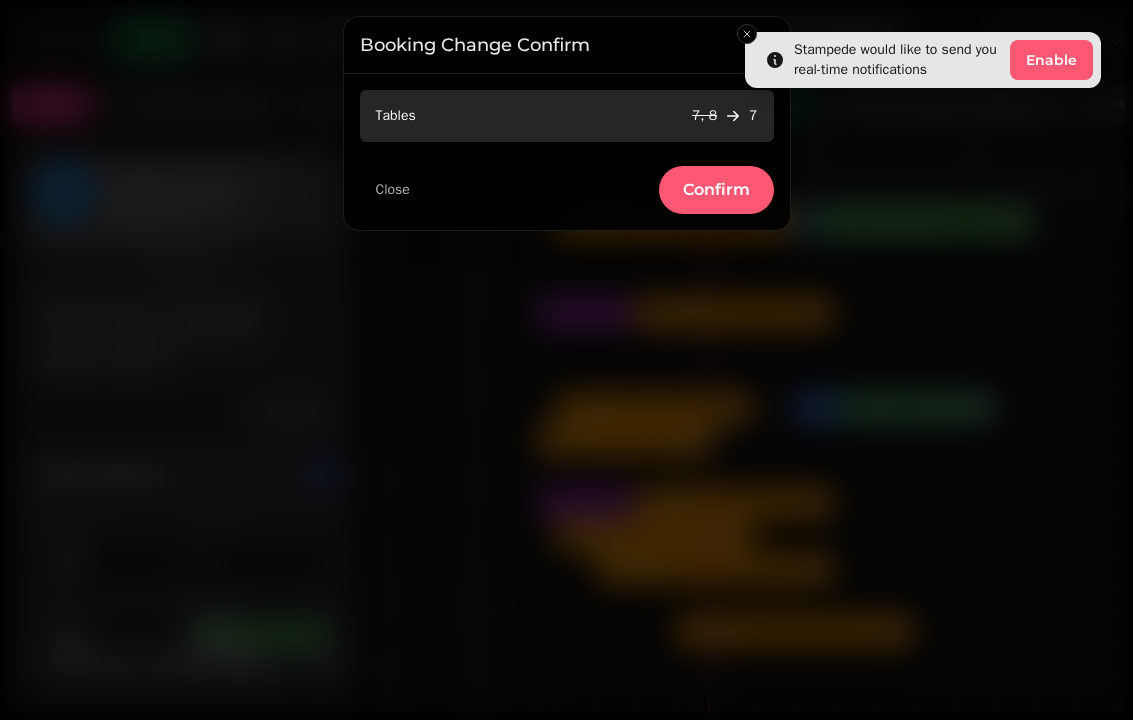 click on "Confirm" at bounding box center (716, 190) 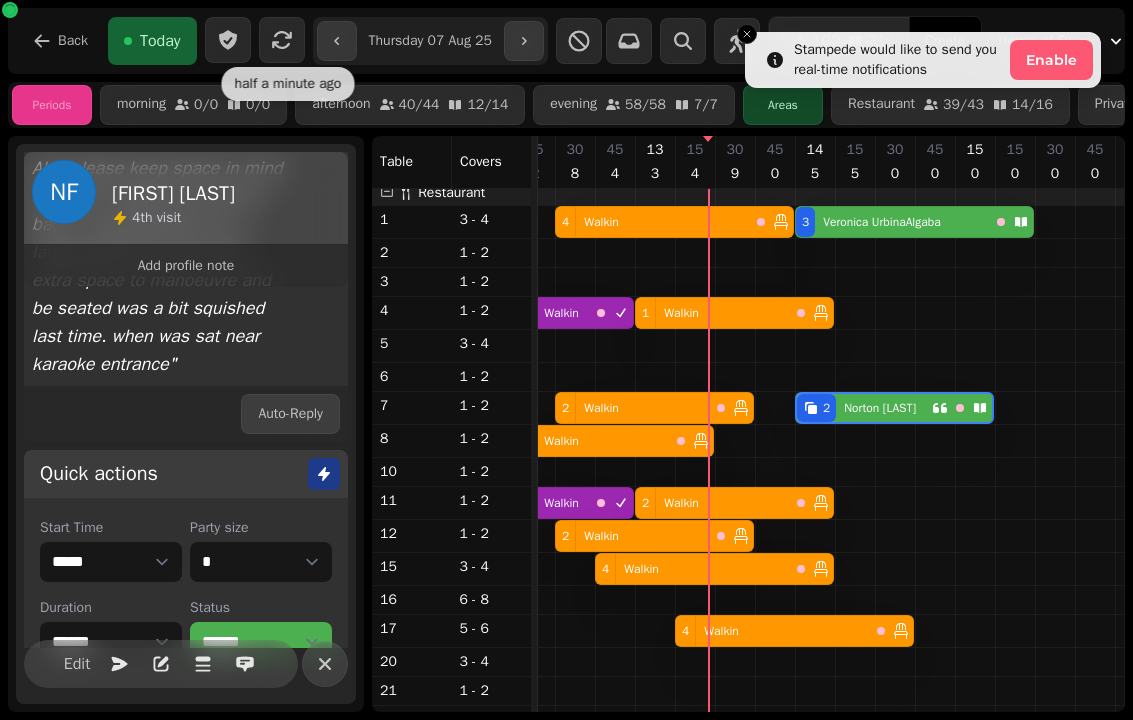 click at bounding box center (895, 1045) 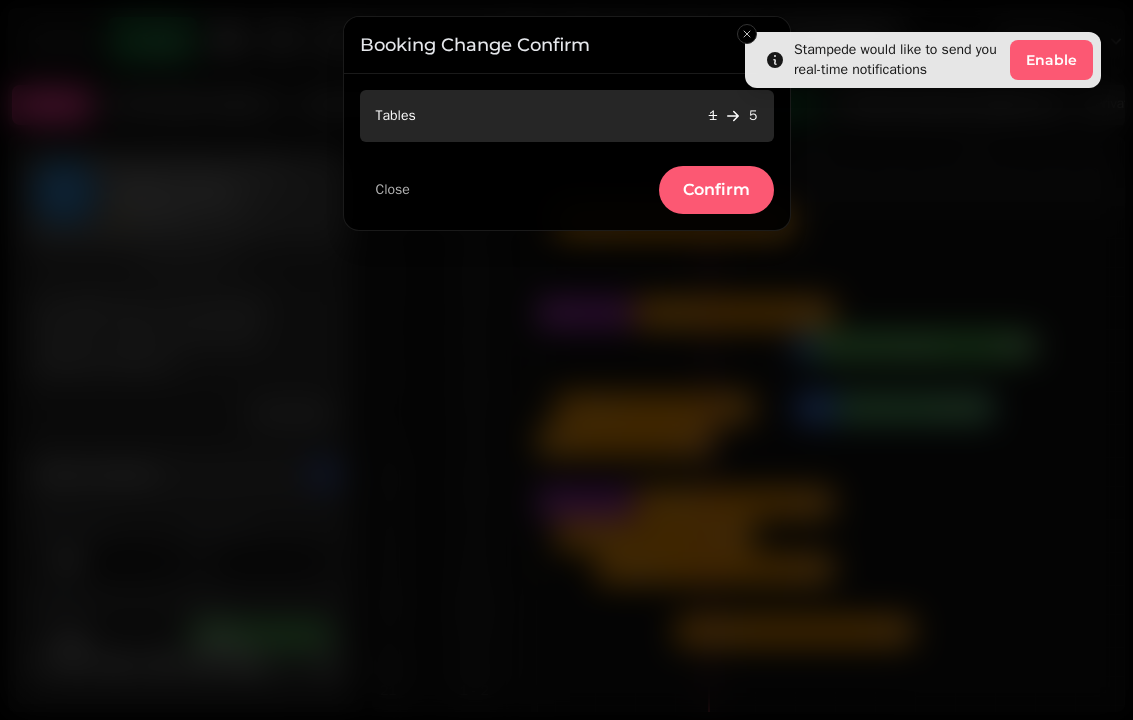 click on "Confirm" at bounding box center [716, 190] 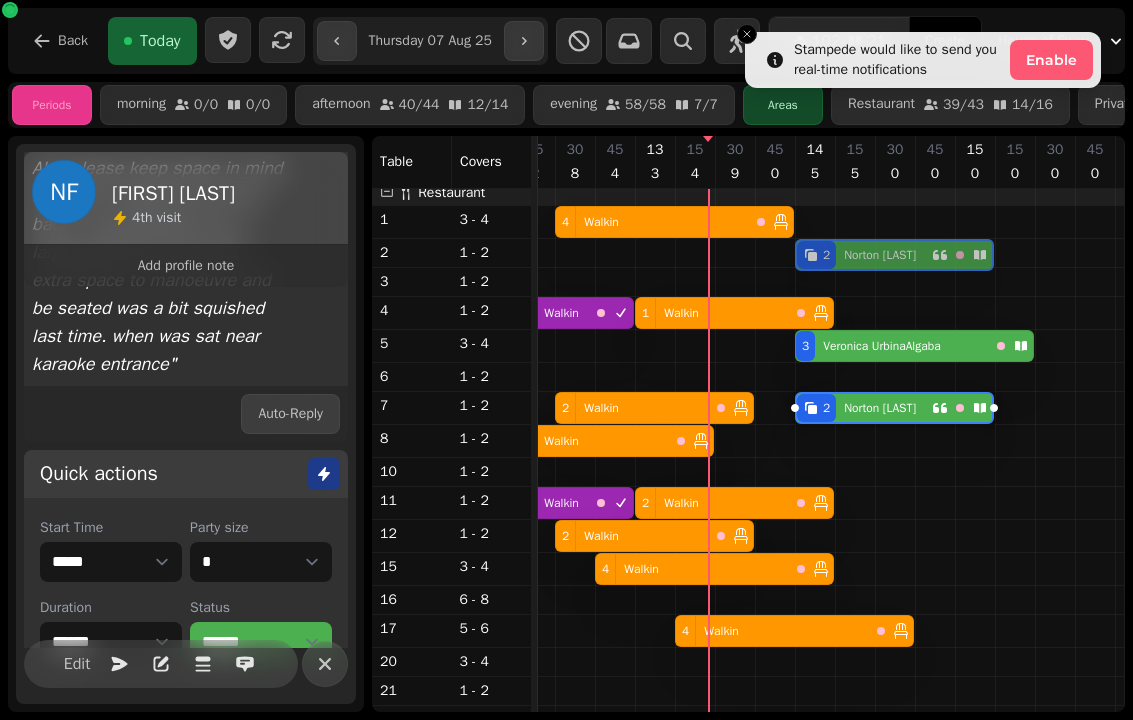 scroll, scrollTop: 7, scrollLeft: 143, axis: both 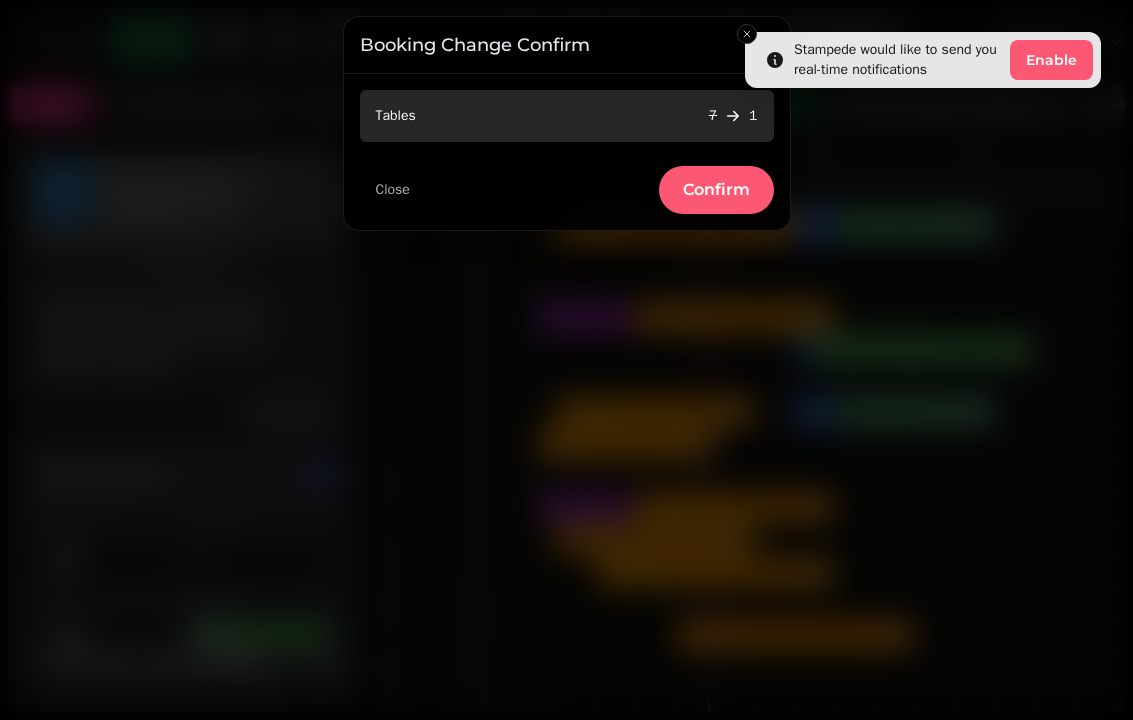 click on "Confirm" at bounding box center (716, 190) 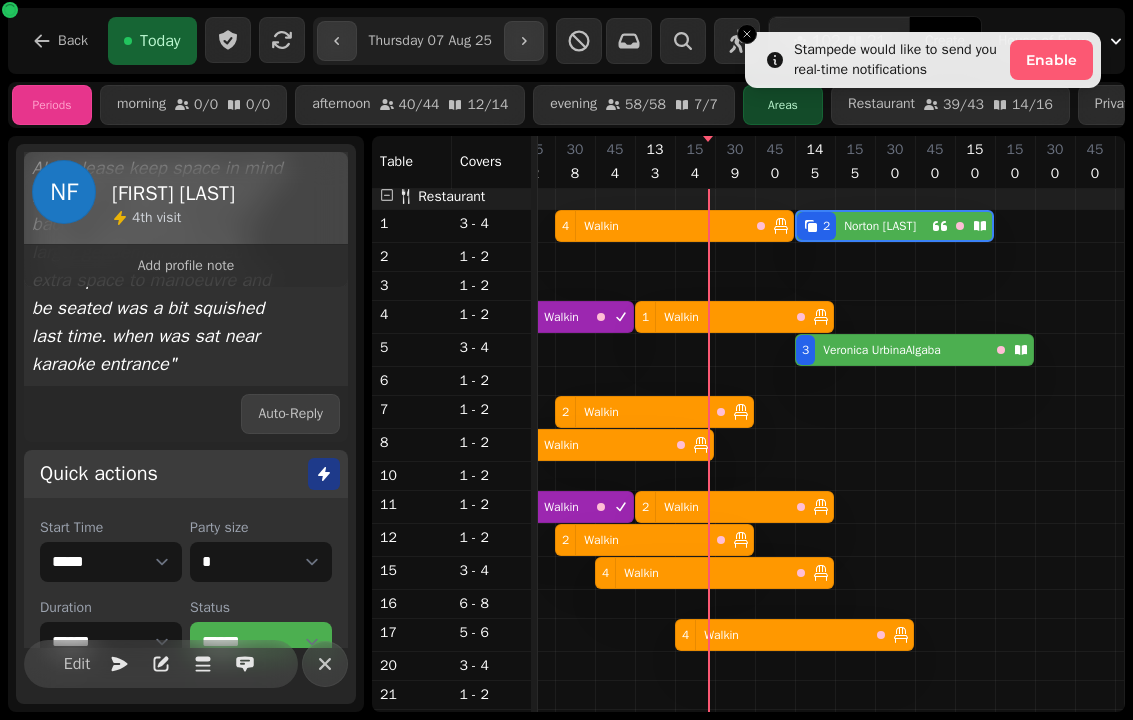 click at bounding box center (282, 40) 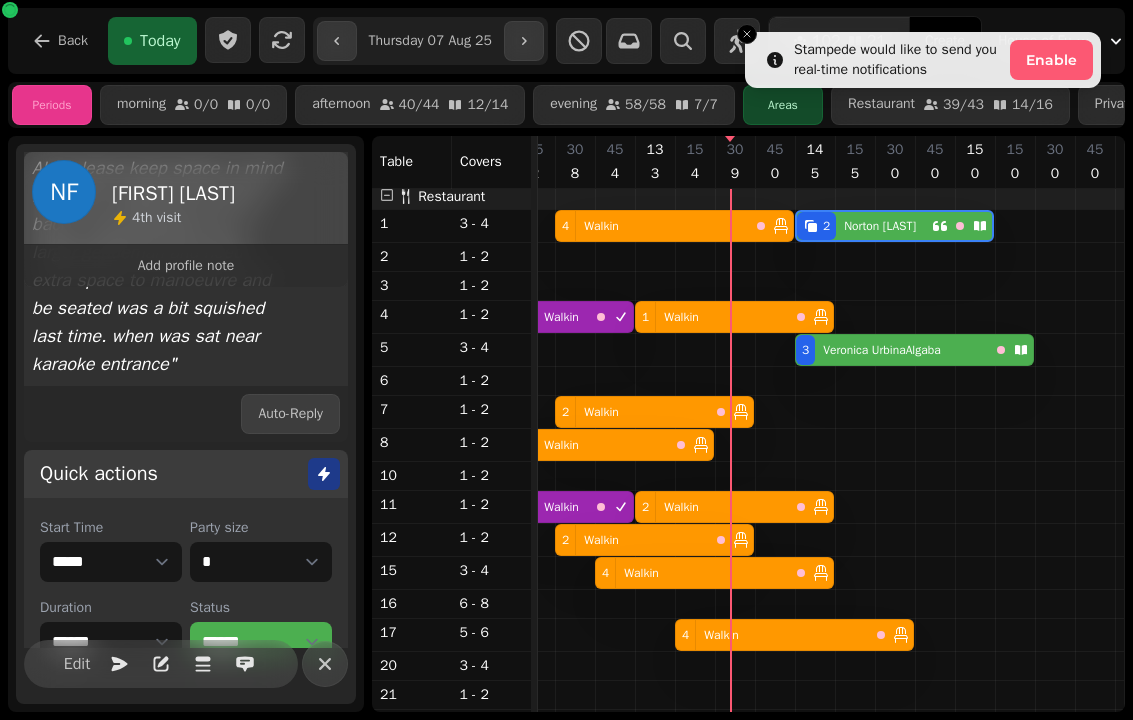 scroll, scrollTop: 653, scrollLeft: 1, axis: both 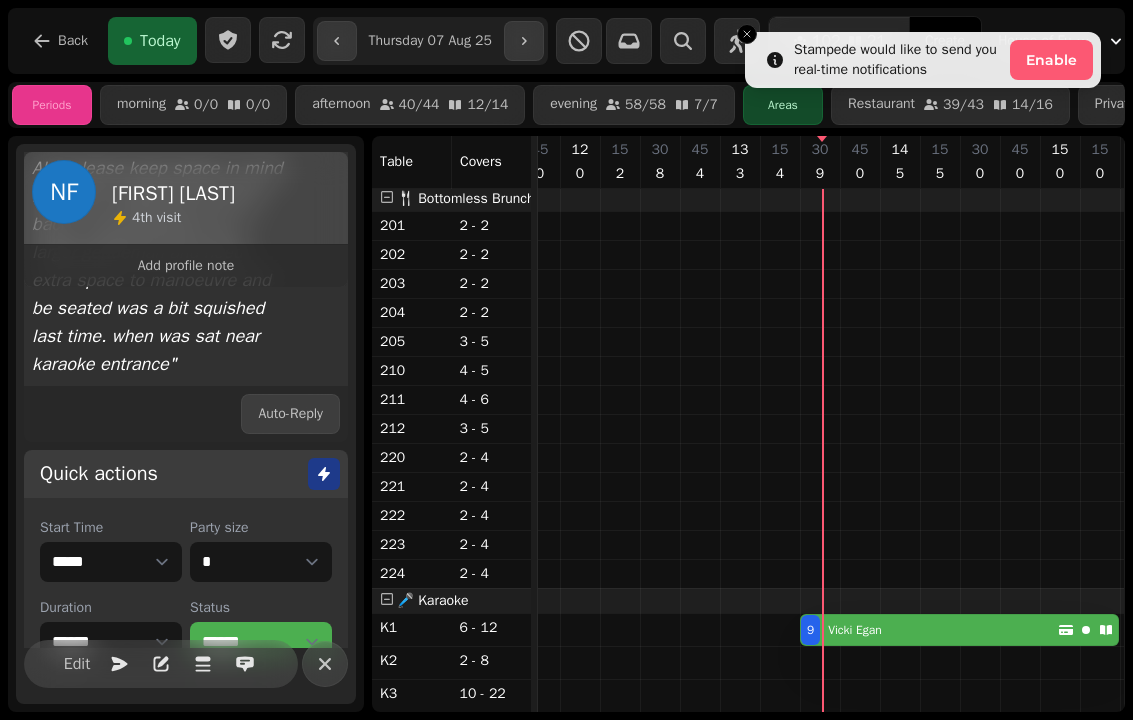 click on "[NUMBER] [FIRST]   [LAST]" at bounding box center (929, 630) 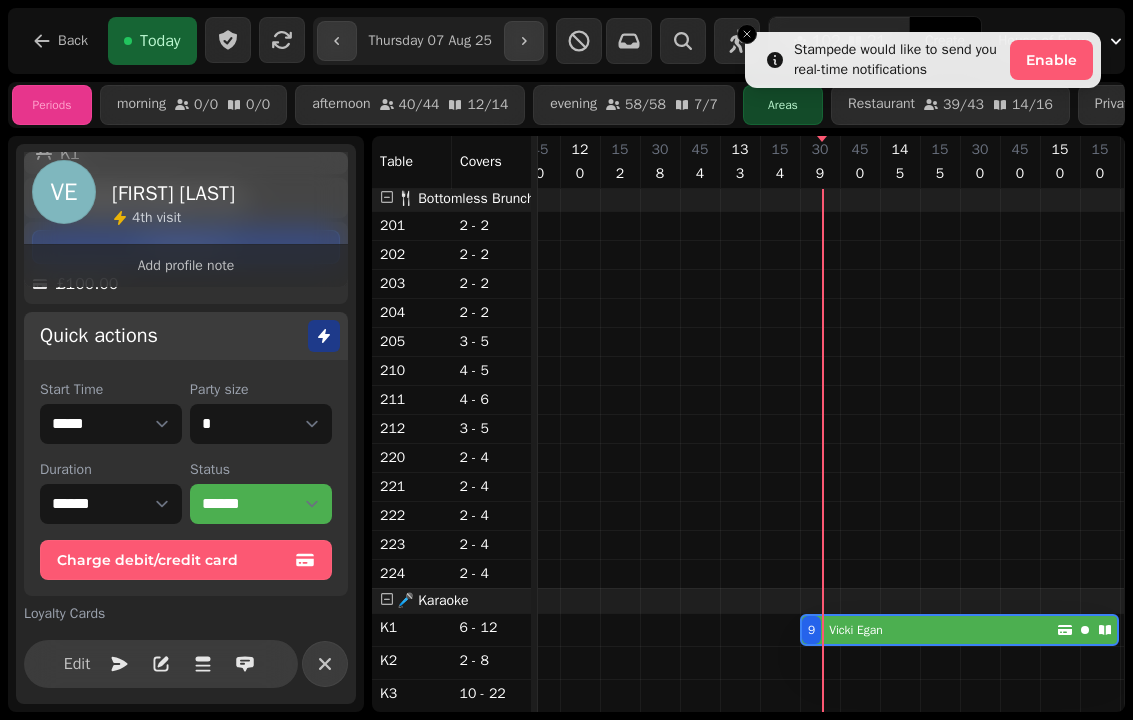 select on "**********" 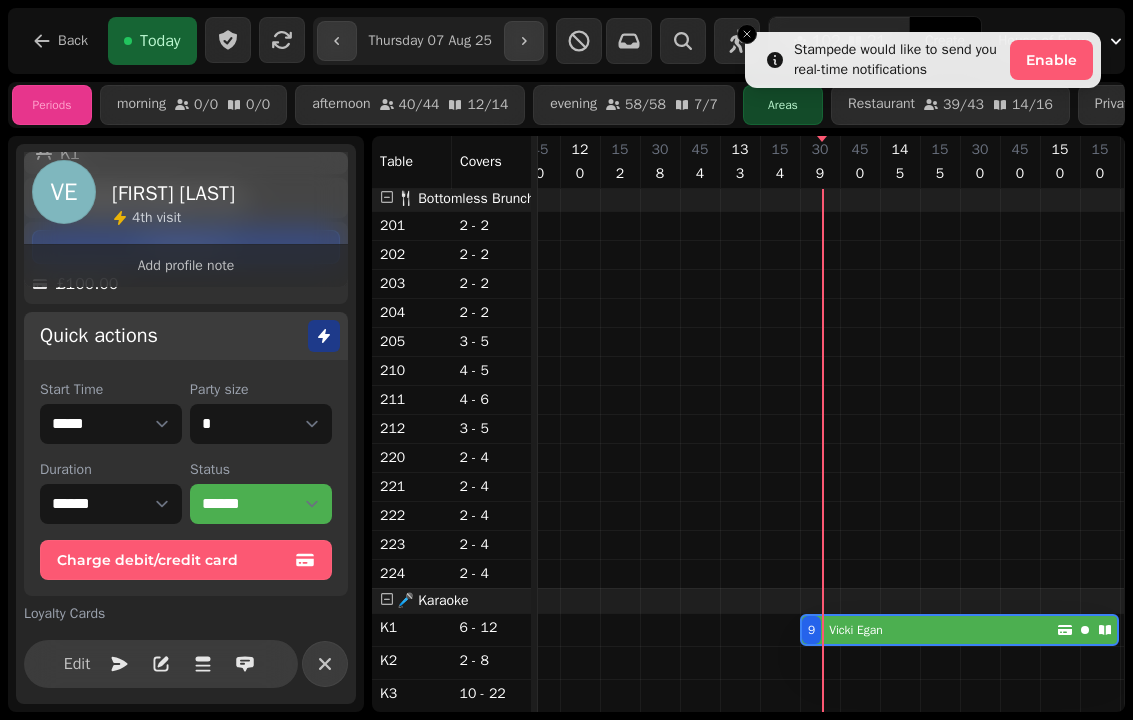 select on "*" 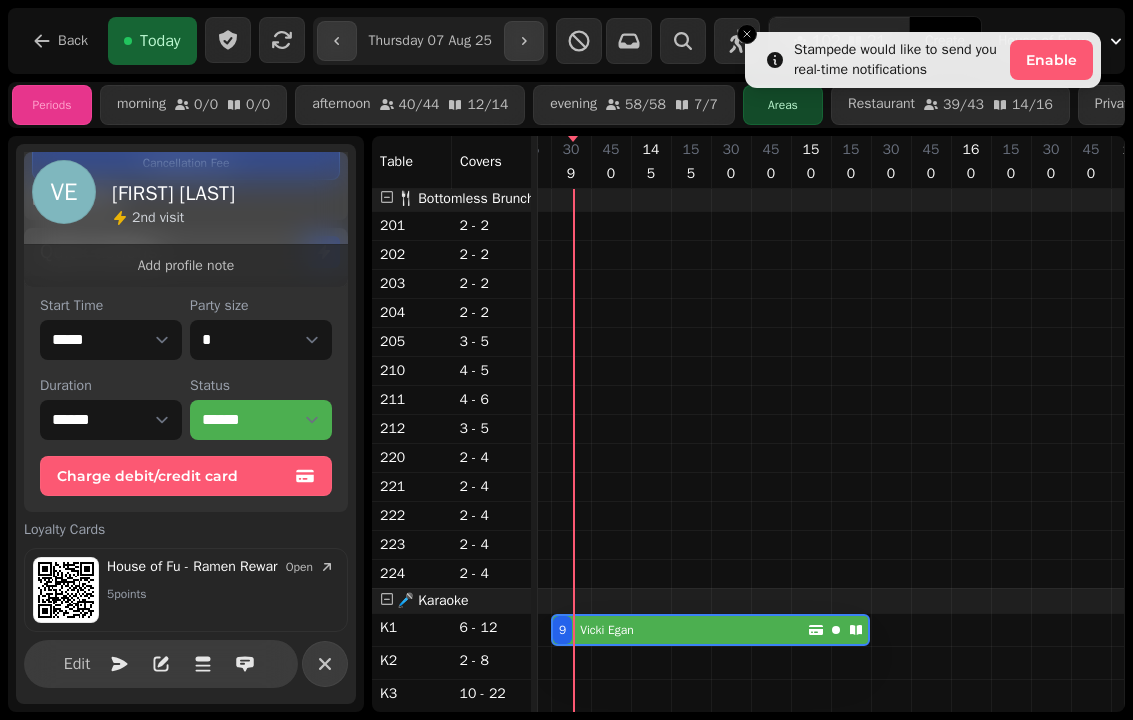 scroll, scrollTop: 432, scrollLeft: 0, axis: vertical 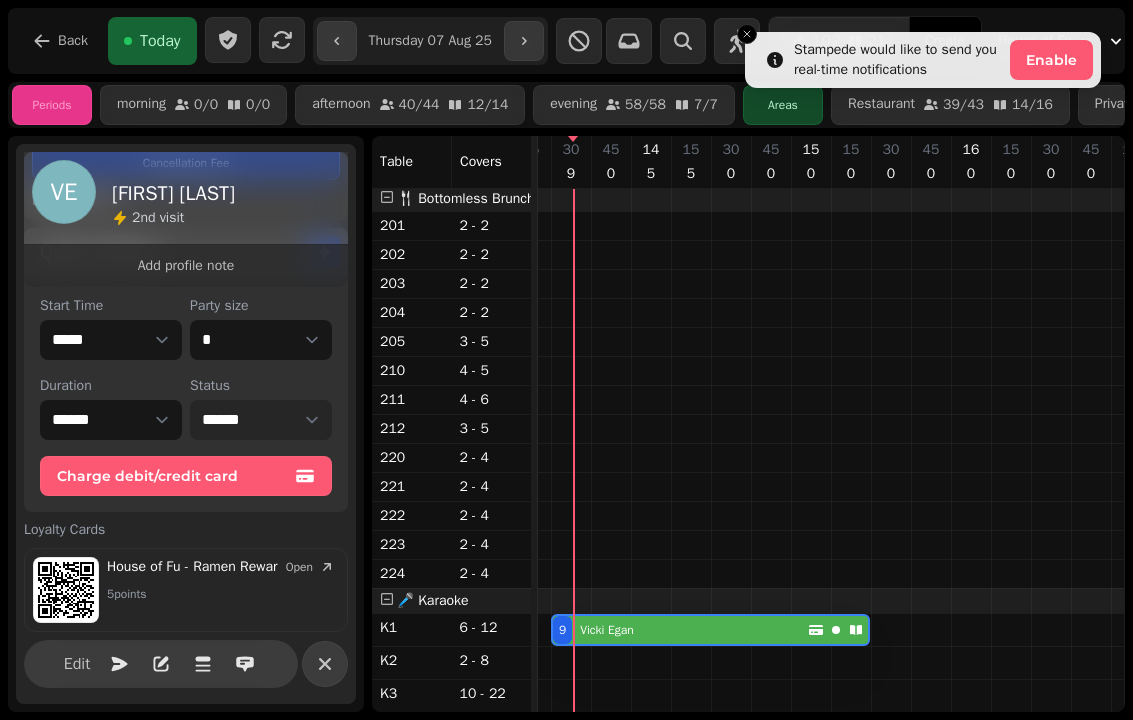 click on "**********" at bounding box center [261, 420] 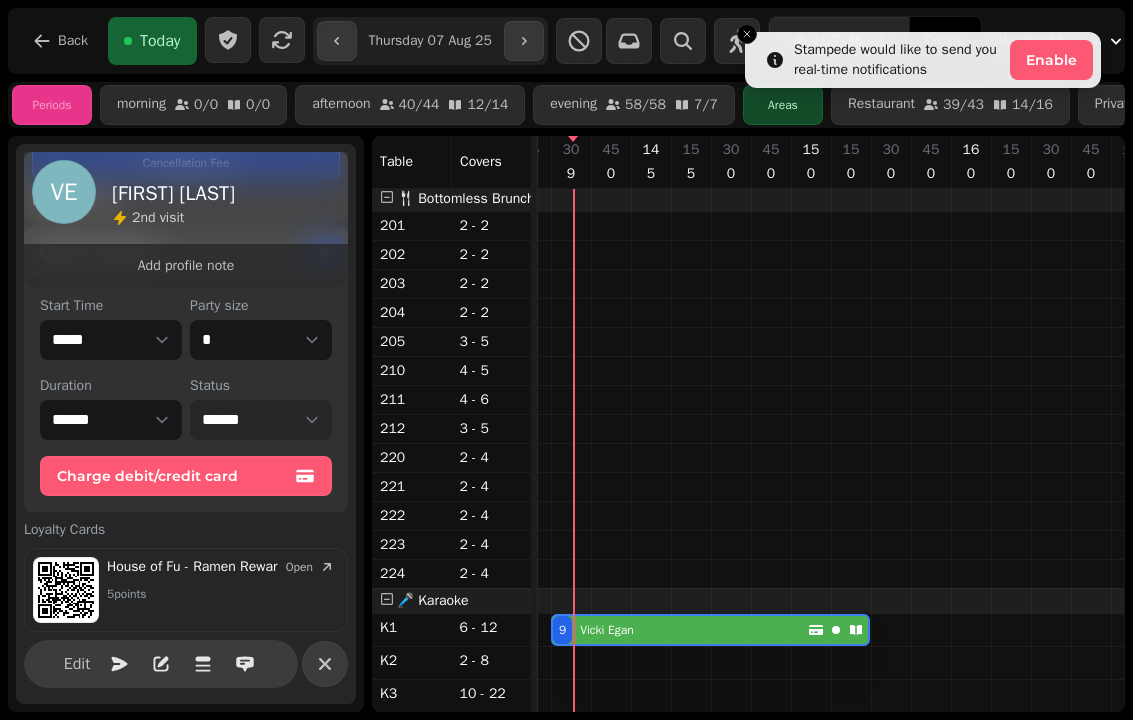 select on "******" 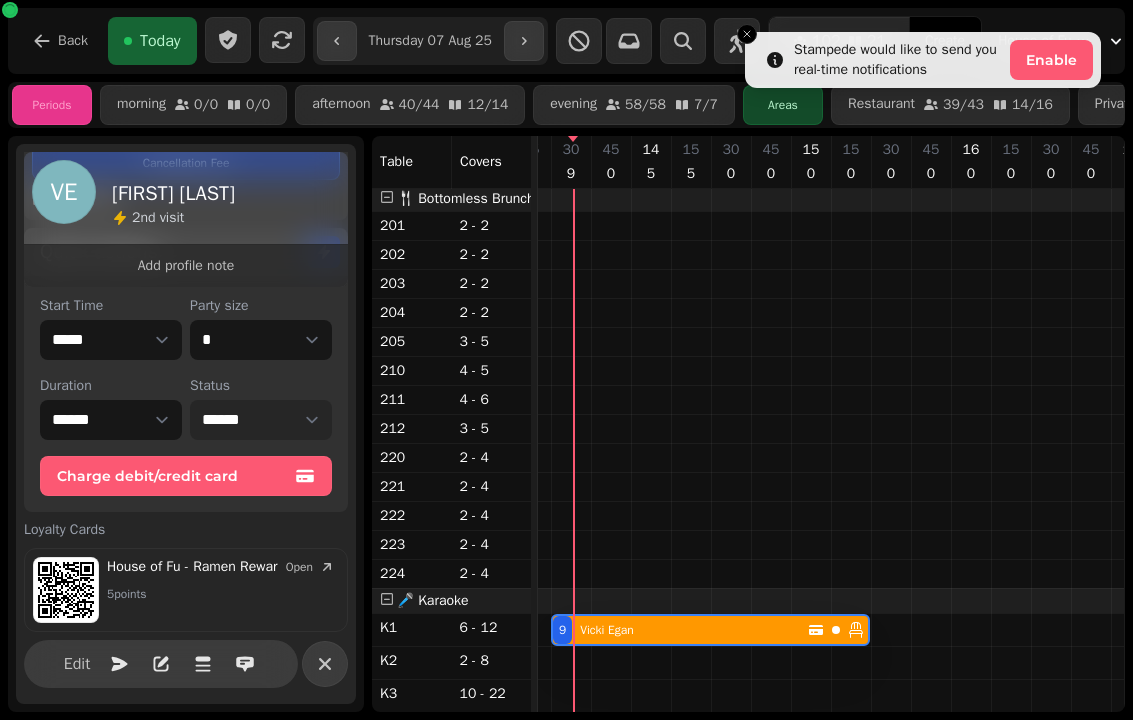 scroll, scrollTop: 988, scrollLeft: 292, axis: both 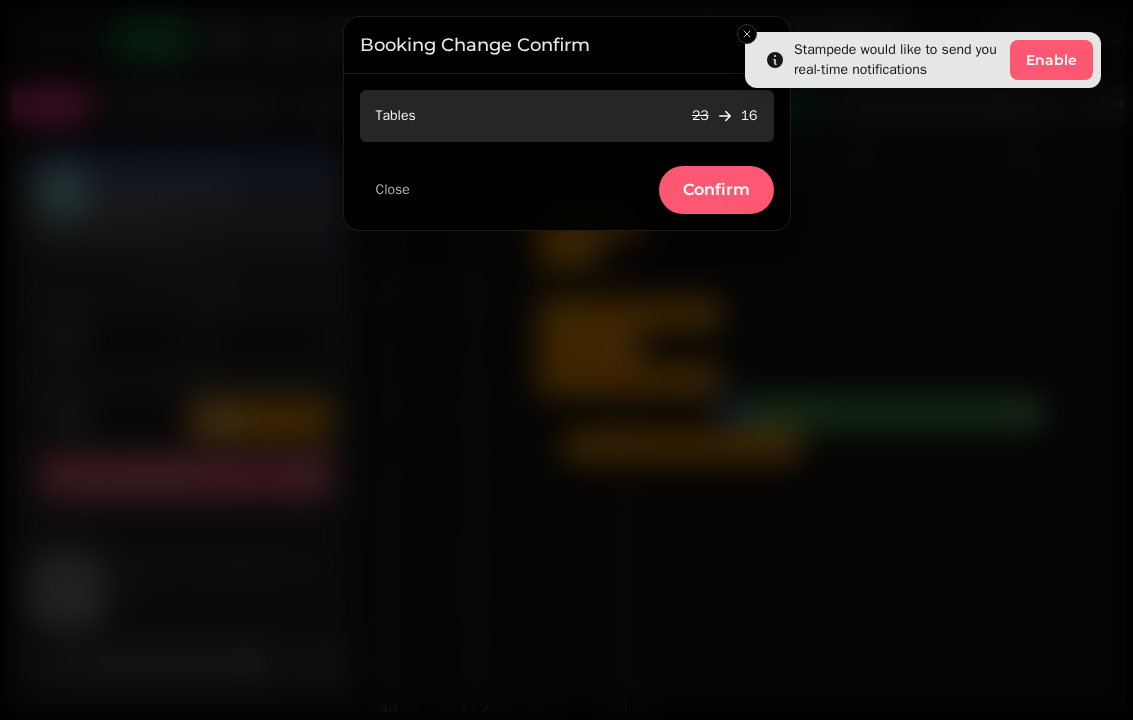 click on "Confirm" at bounding box center [716, 190] 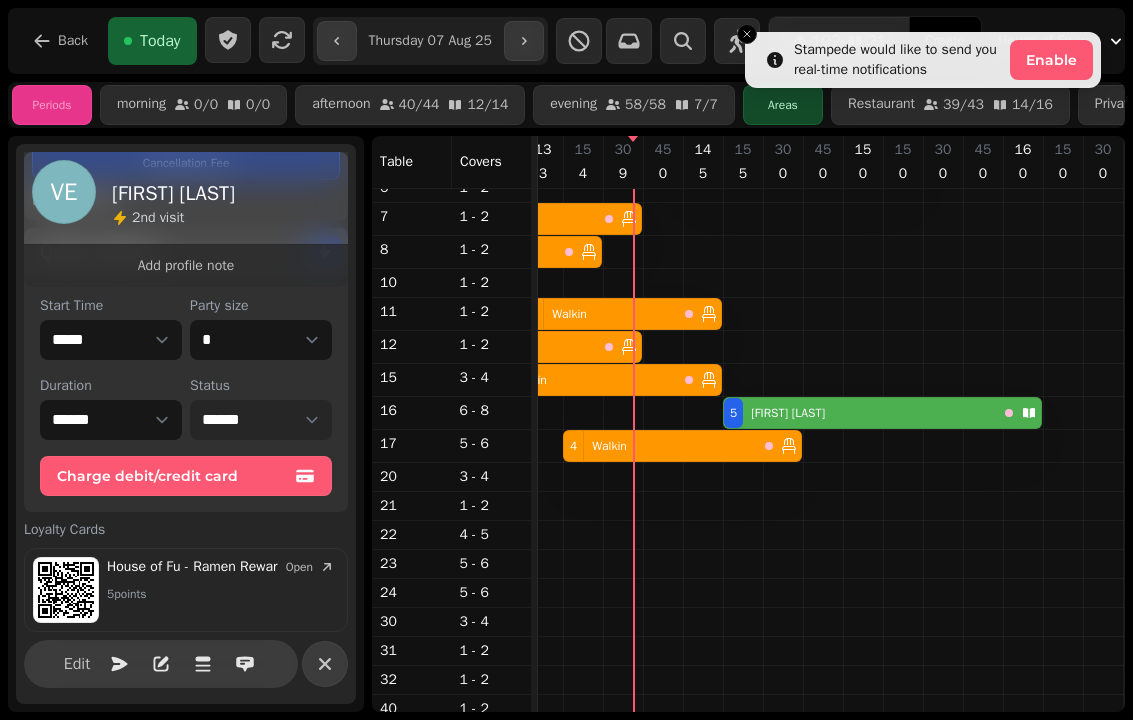 scroll, scrollTop: 0, scrollLeft: 260, axis: horizontal 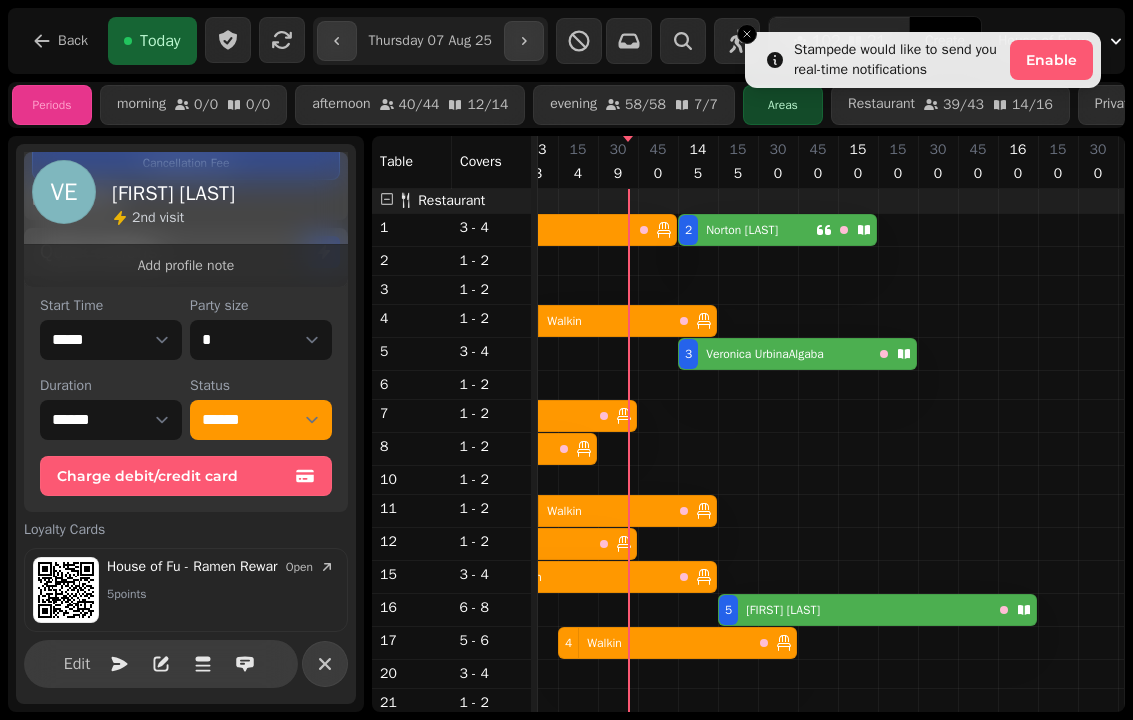 click on "1 Walkin" at bounding box center [595, 321] 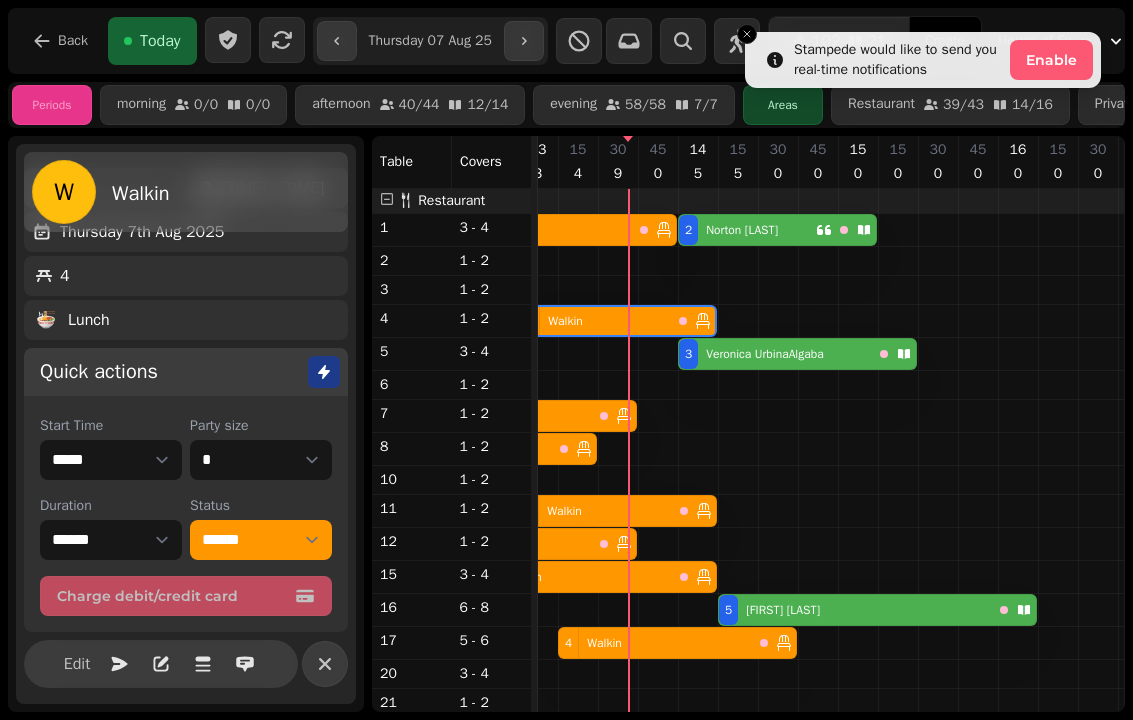 select on "**********" 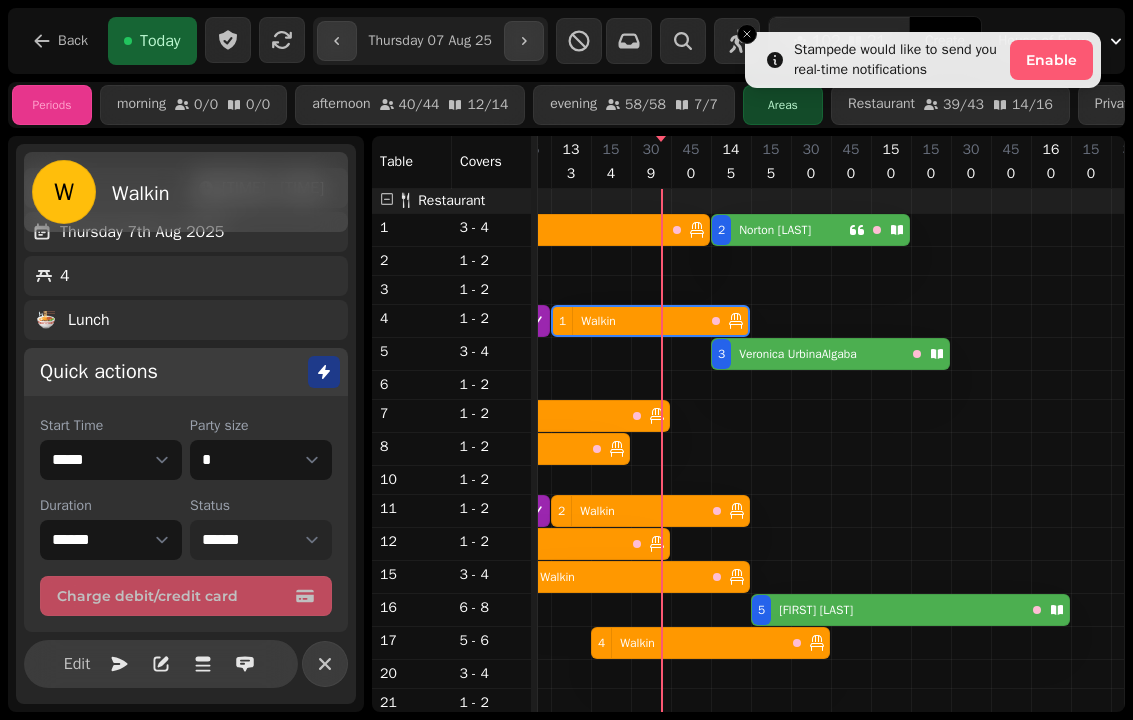 click on "**********" at bounding box center (261, 540) 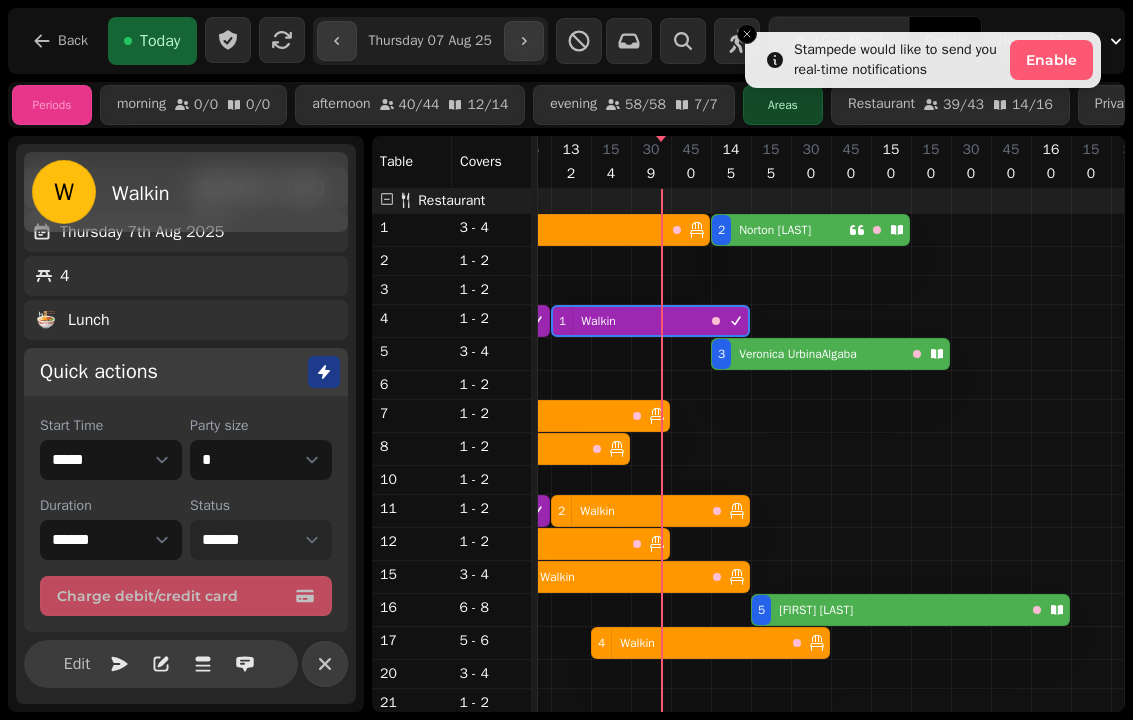 select on "********" 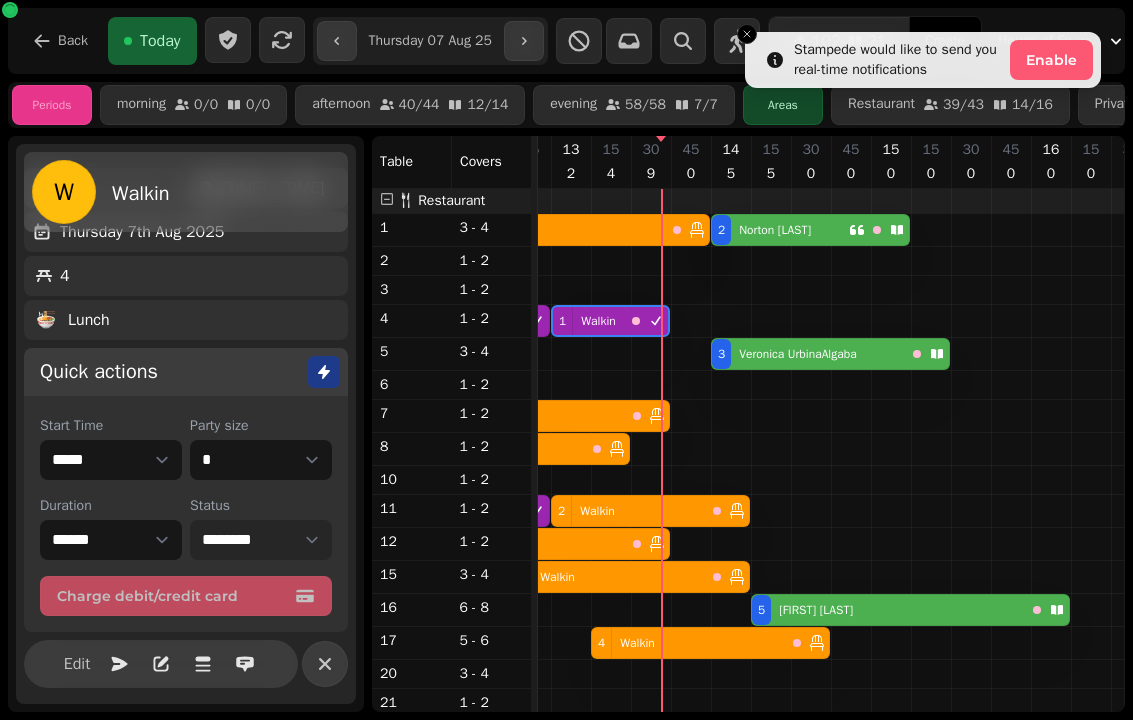 select on "****" 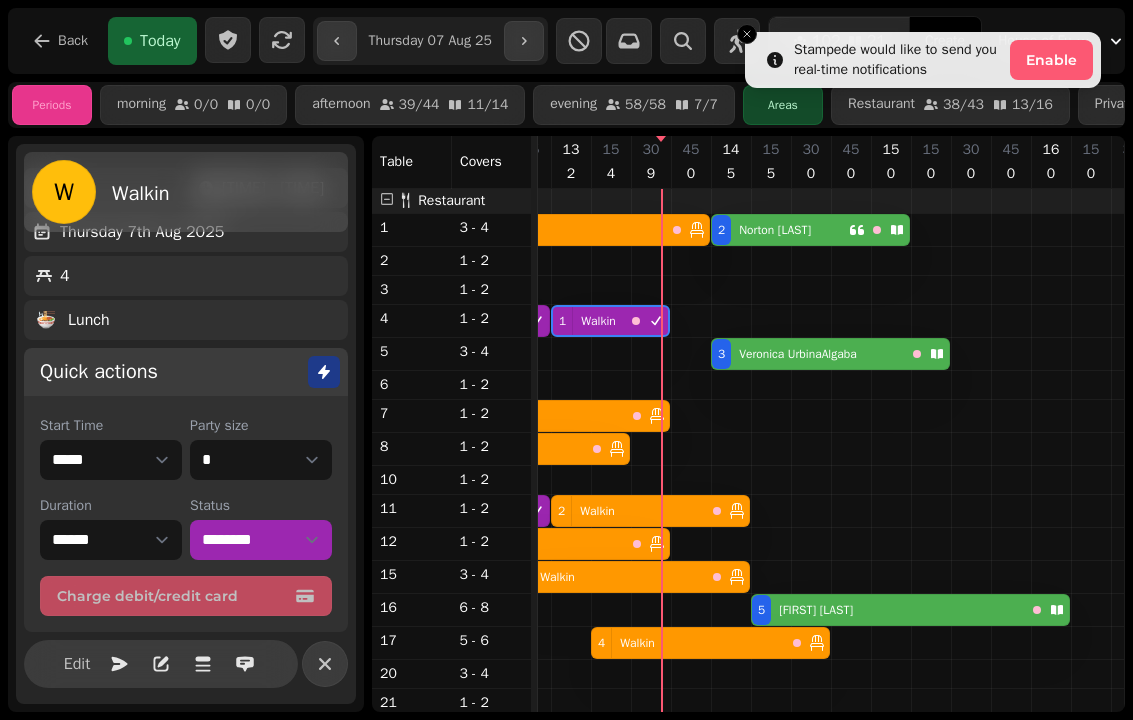 select on "*" 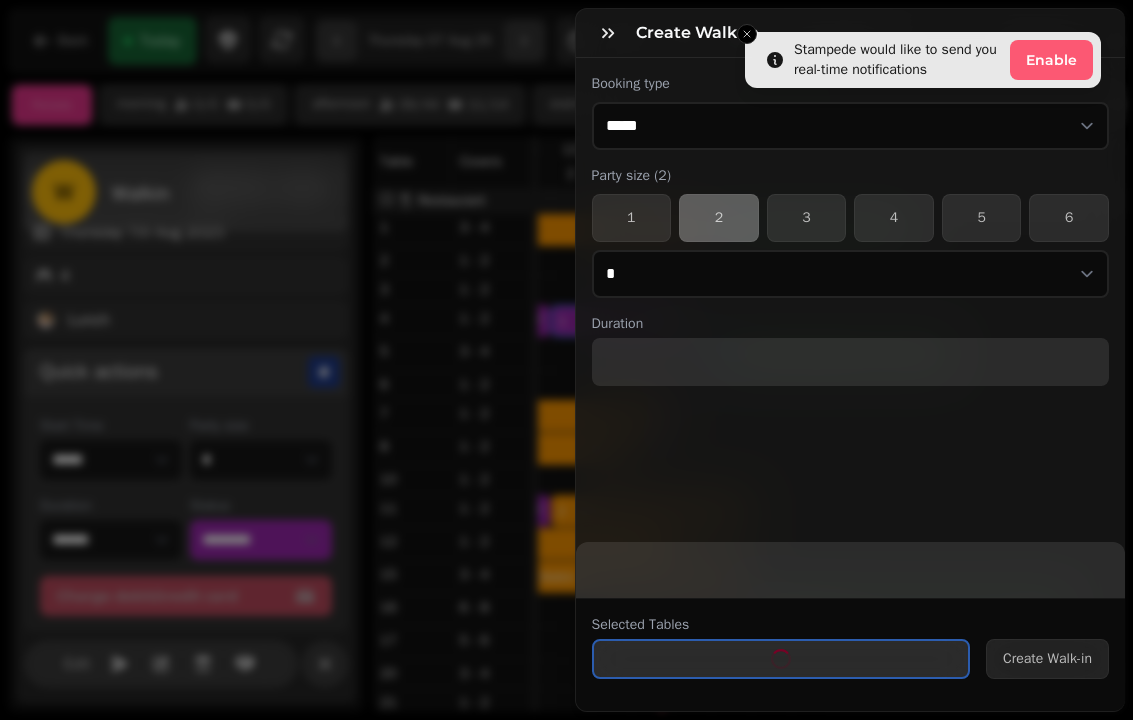 select on "****" 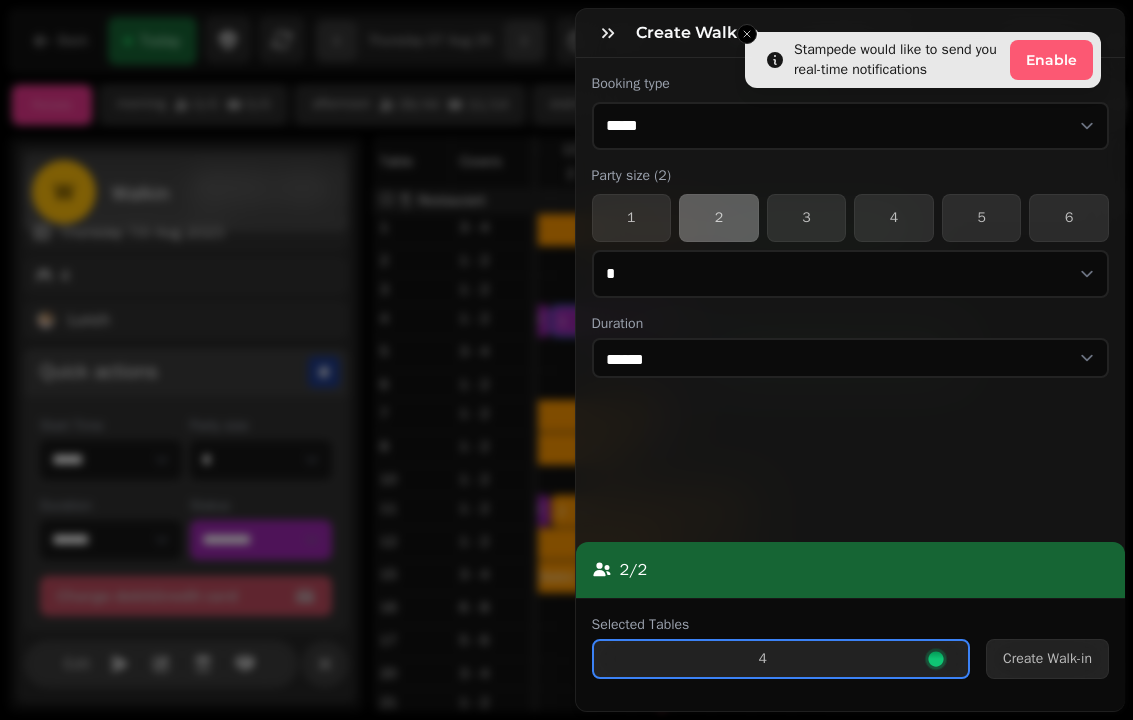 click on "Create Walk-in" at bounding box center (1047, 659) 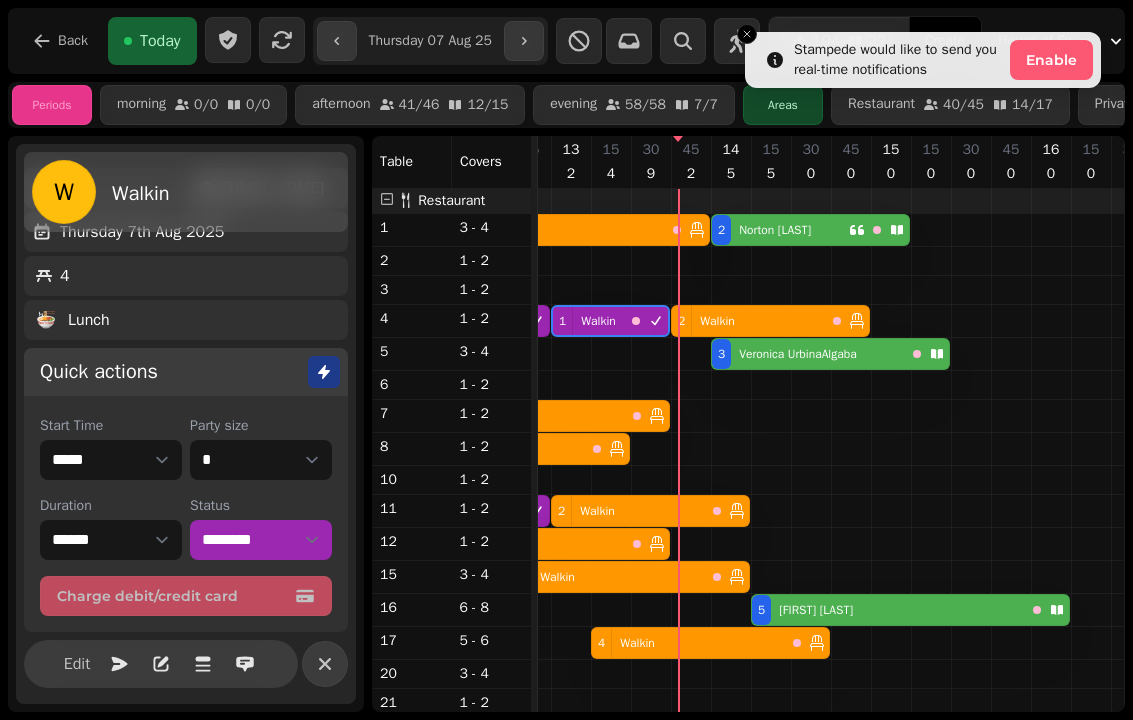 click on "[FIRST]   [LAST]" at bounding box center [797, 354] 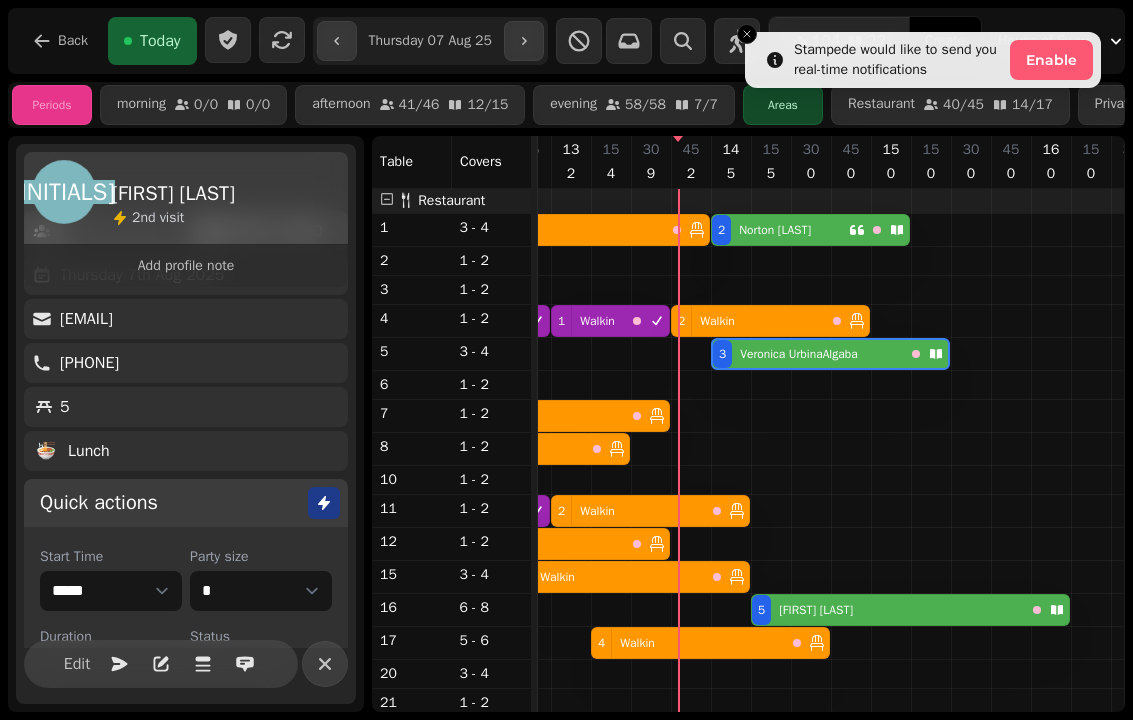 select on "**********" 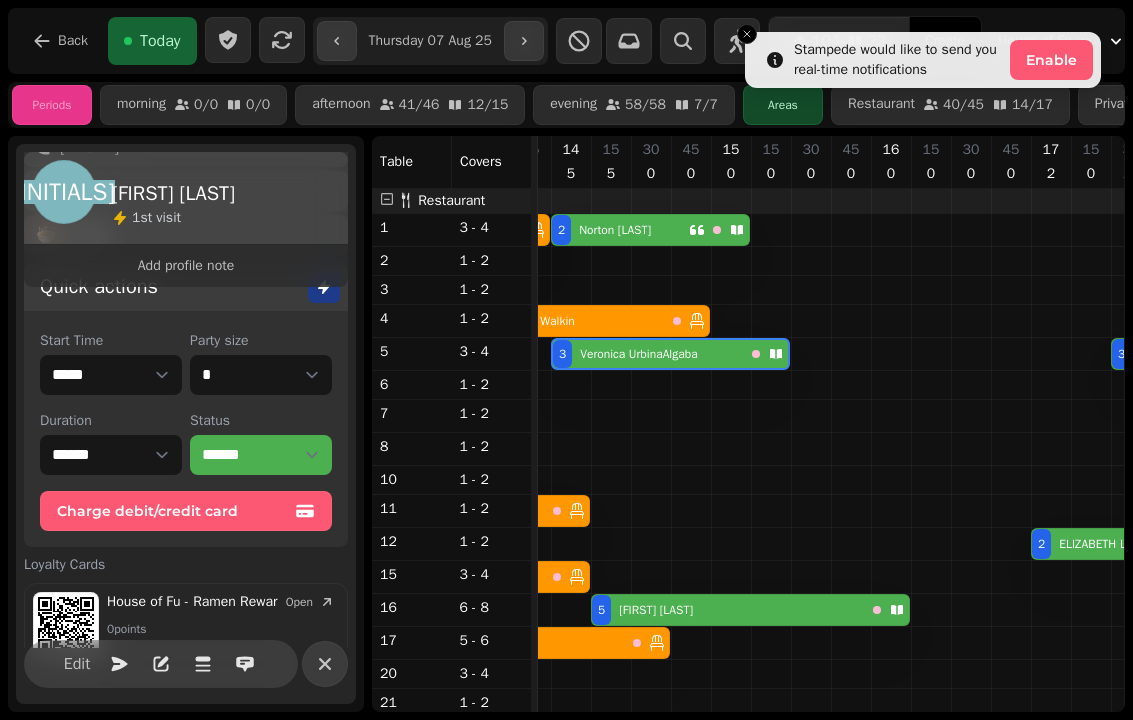 scroll, scrollTop: 290, scrollLeft: 0, axis: vertical 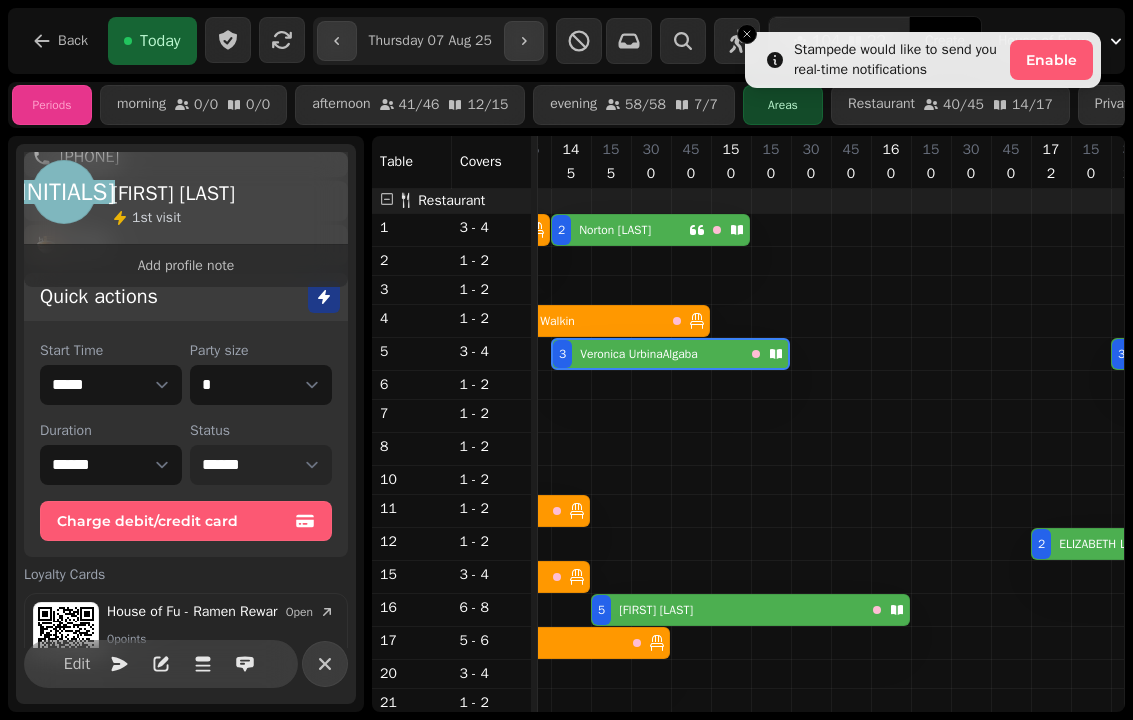 click on "**********" at bounding box center (261, 465) 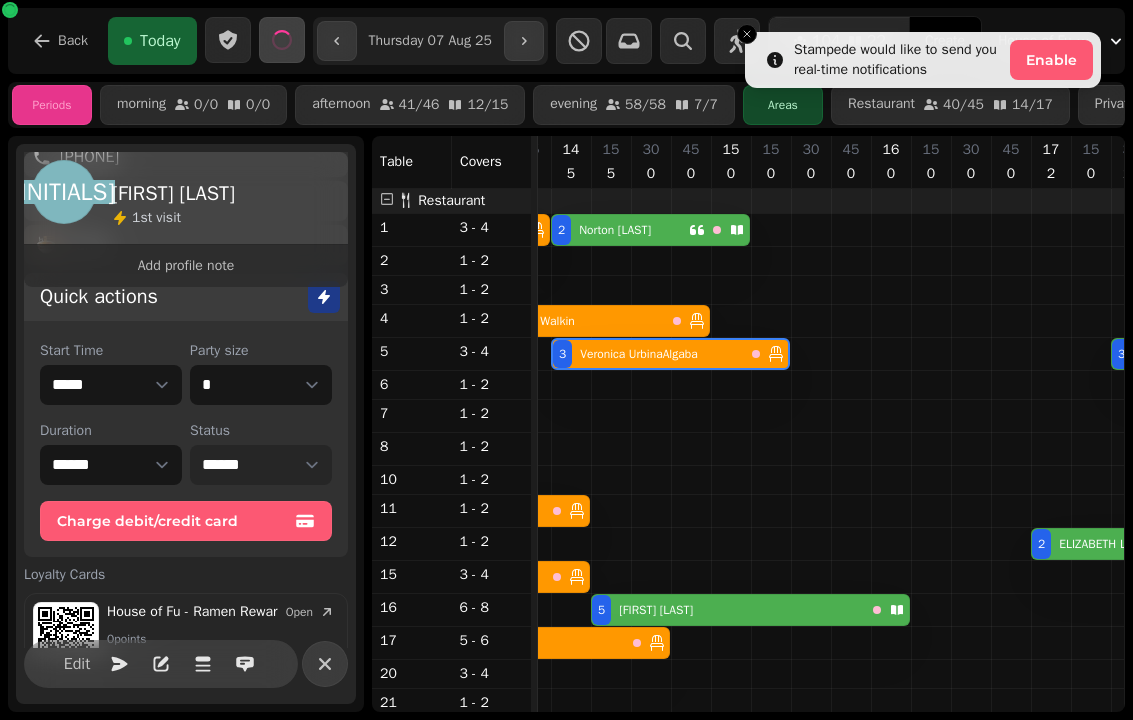 select on "**********" 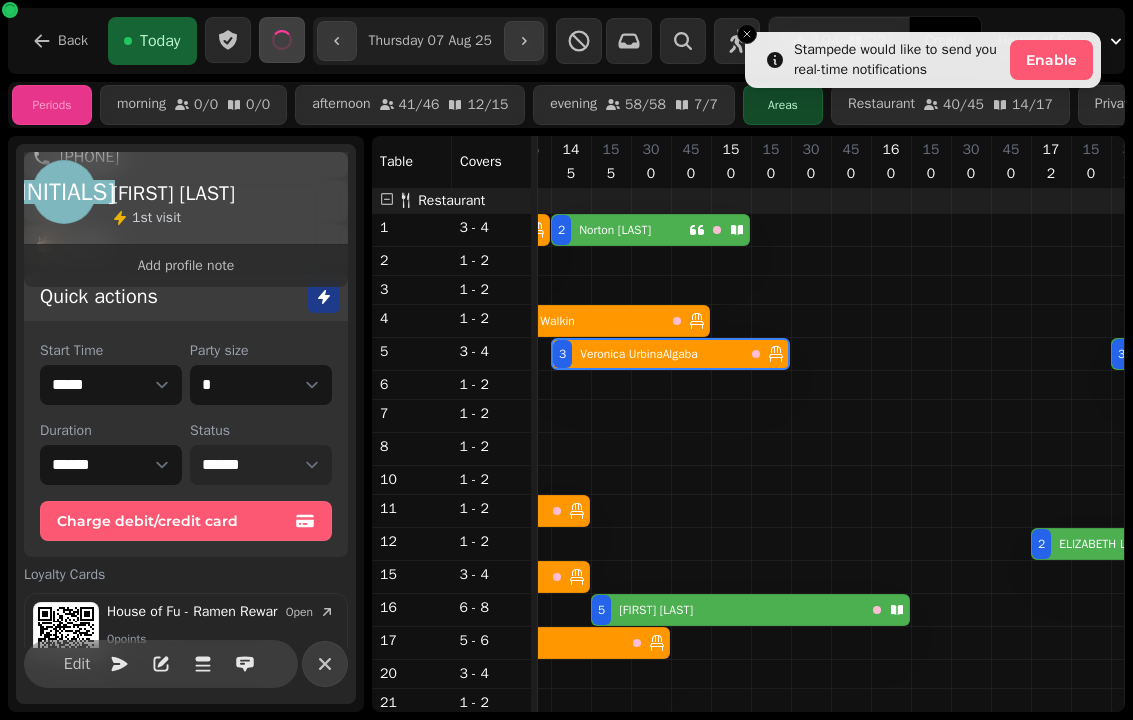 select on "****" 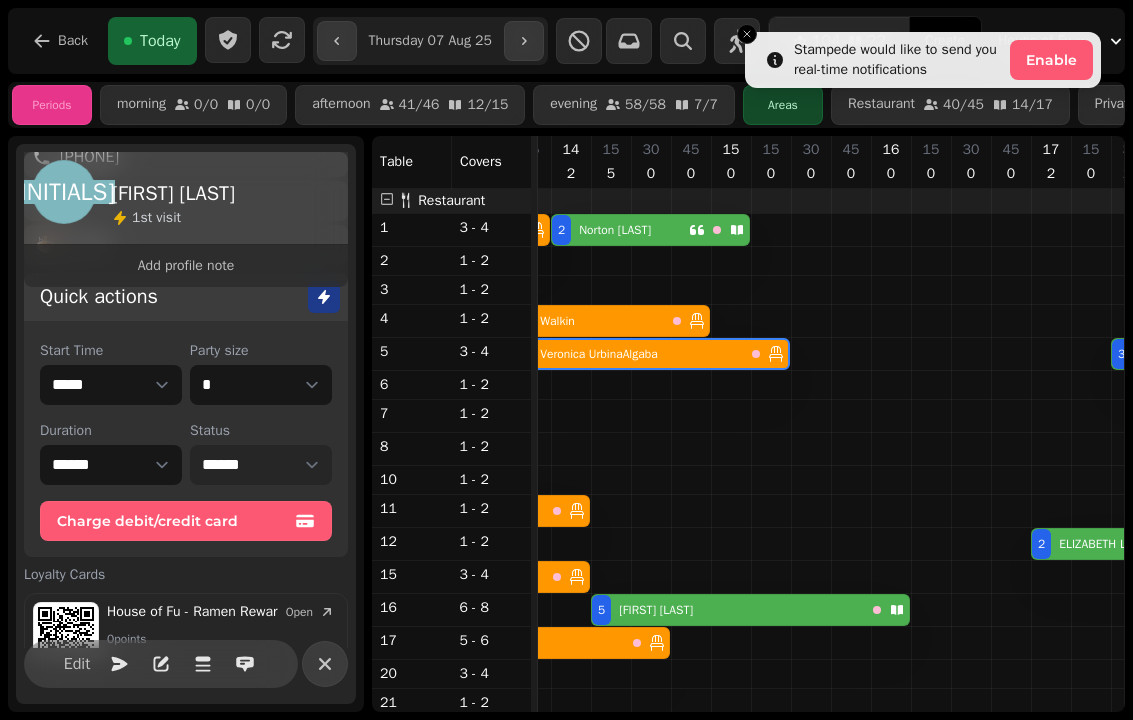 scroll, scrollTop: 0, scrollLeft: 301, axis: horizontal 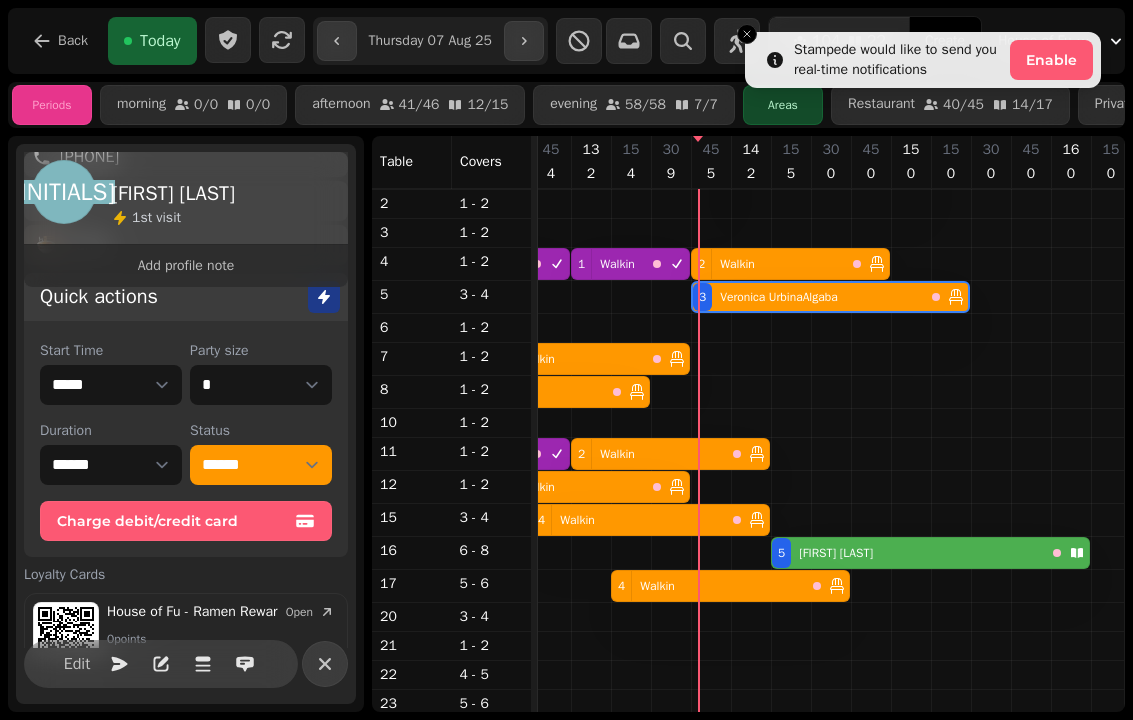 click on "[NUMBER] [STREET]" at bounding box center [628, 520] 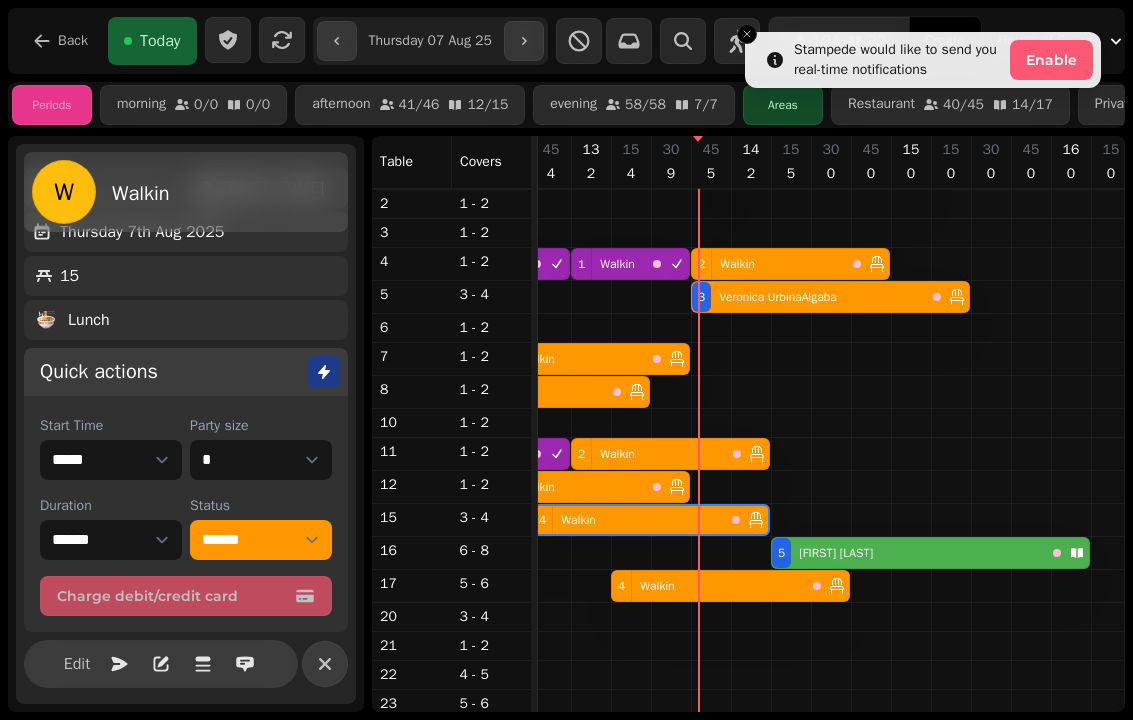select on "**********" 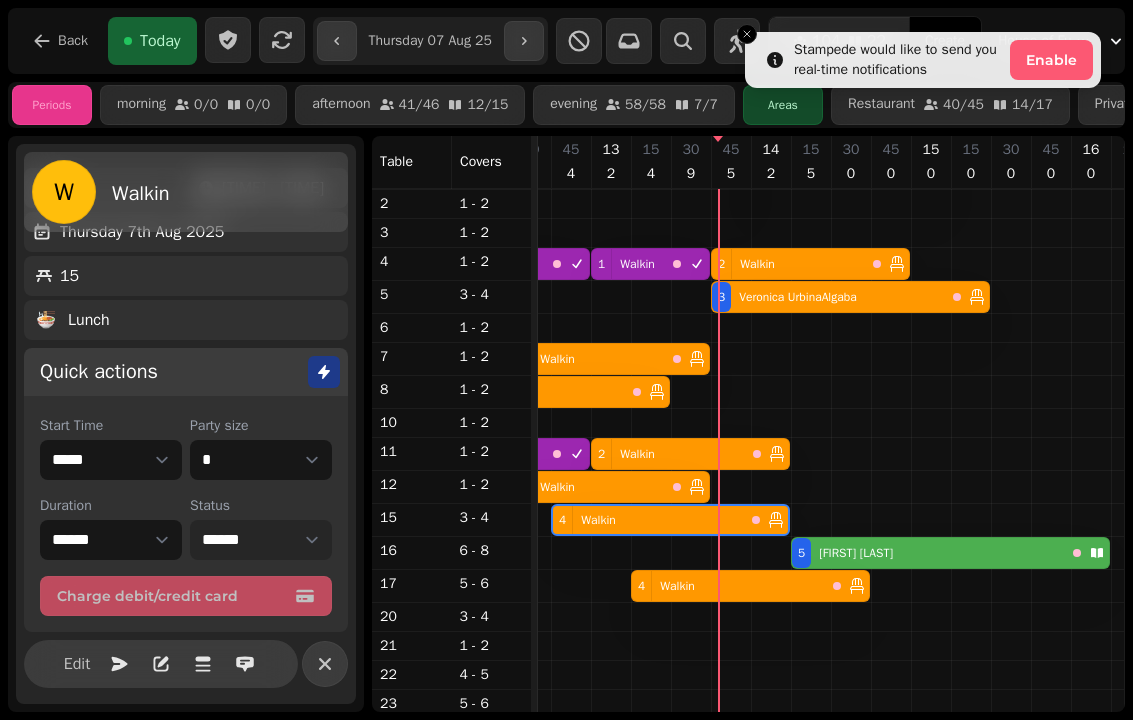 click on "**********" at bounding box center (261, 540) 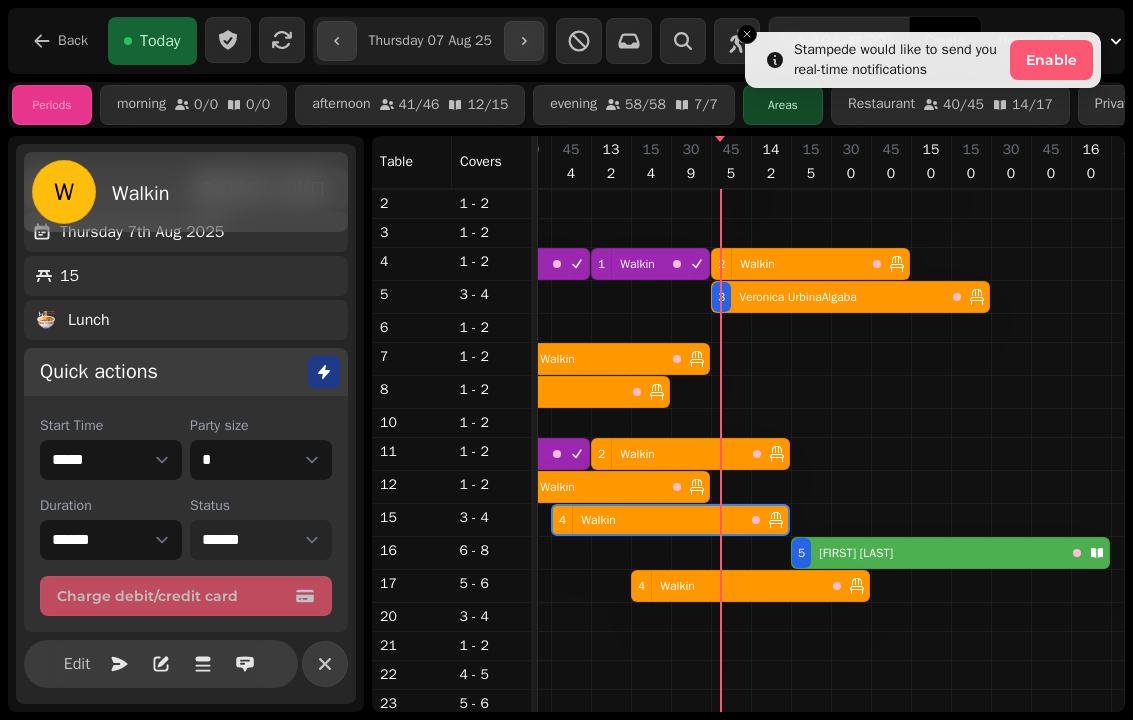 select on "********" 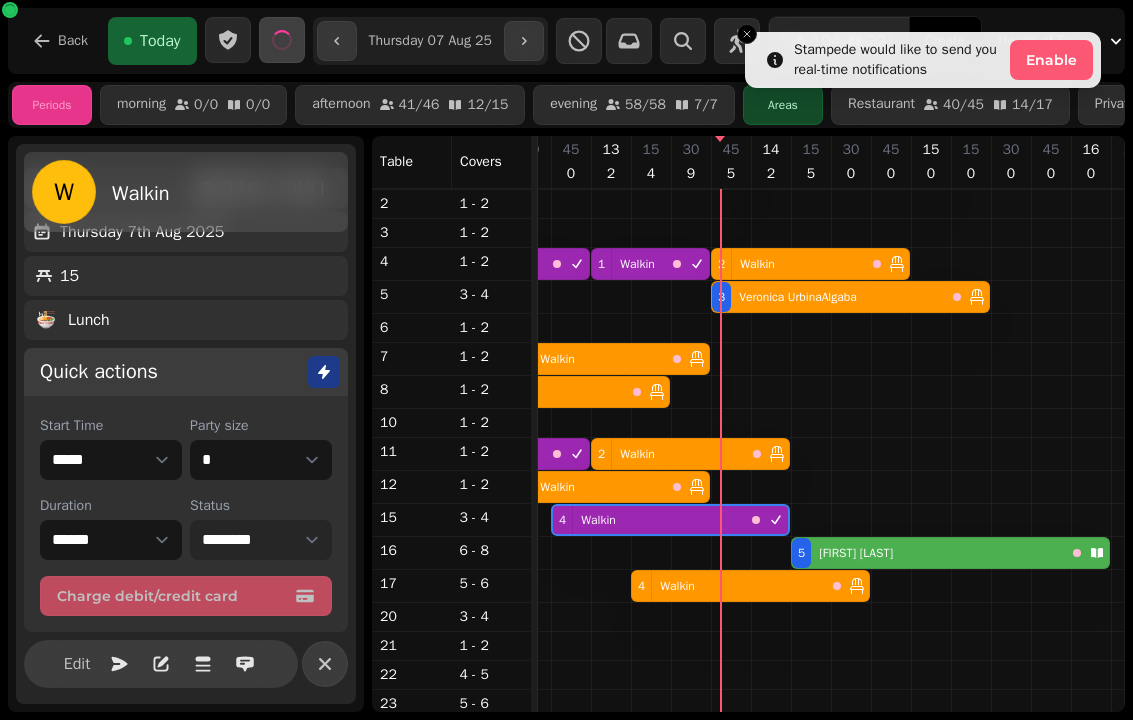 select on "****" 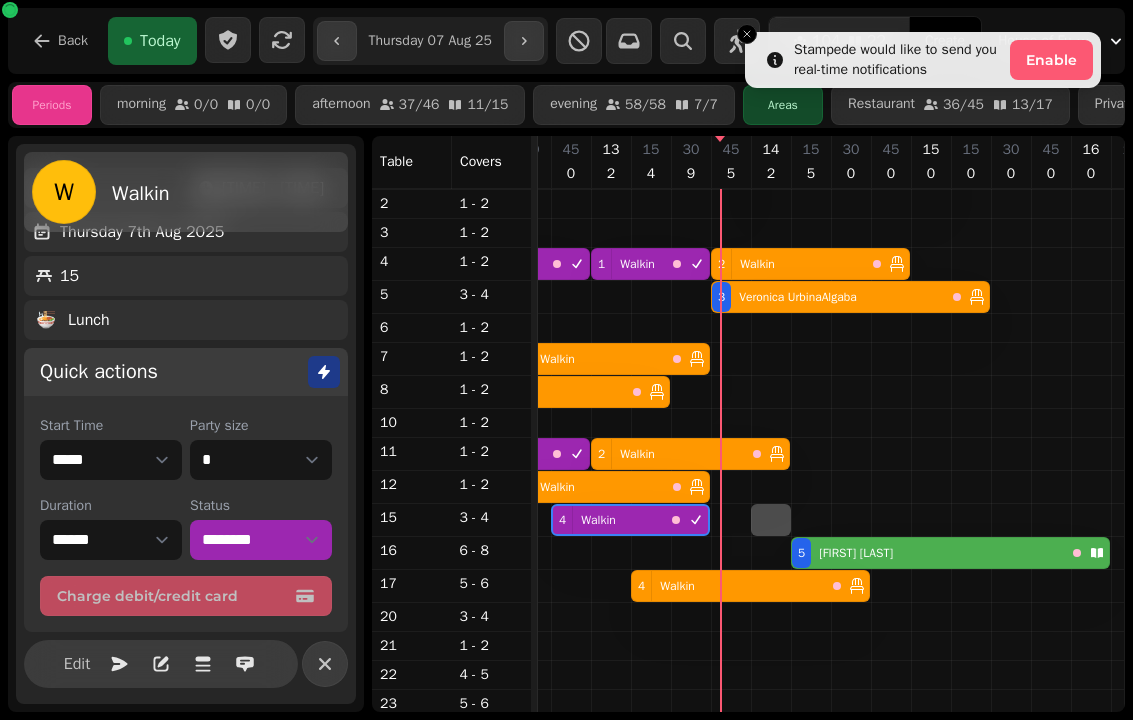 select on "*" 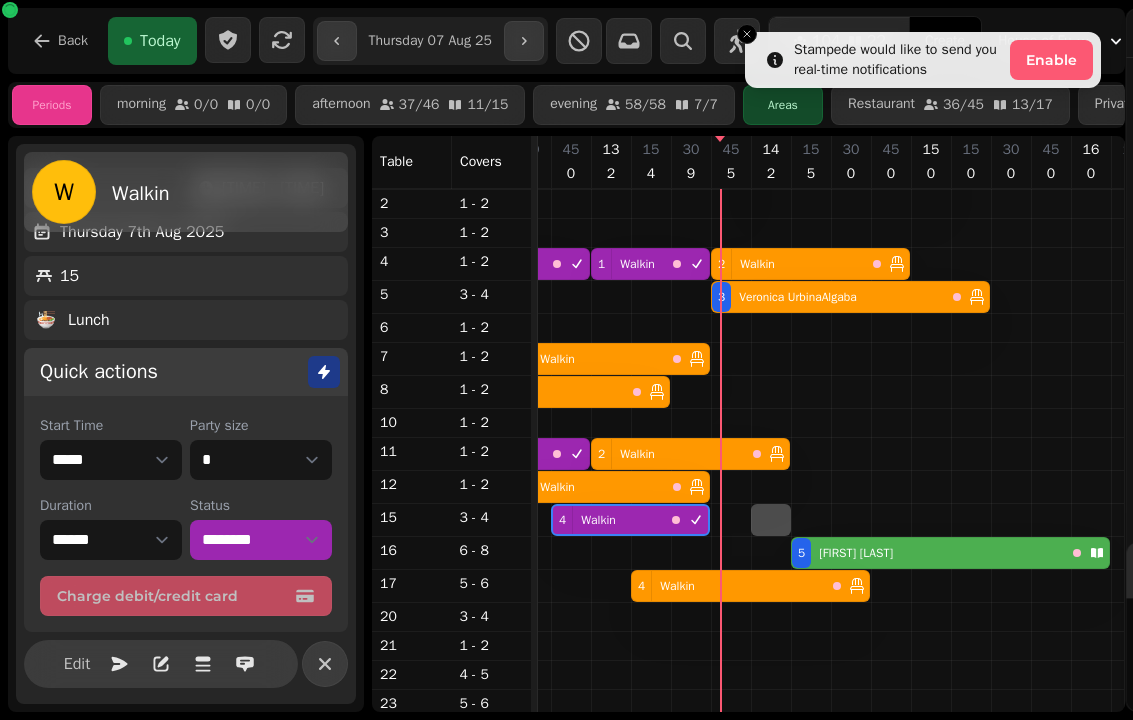 select on "****" 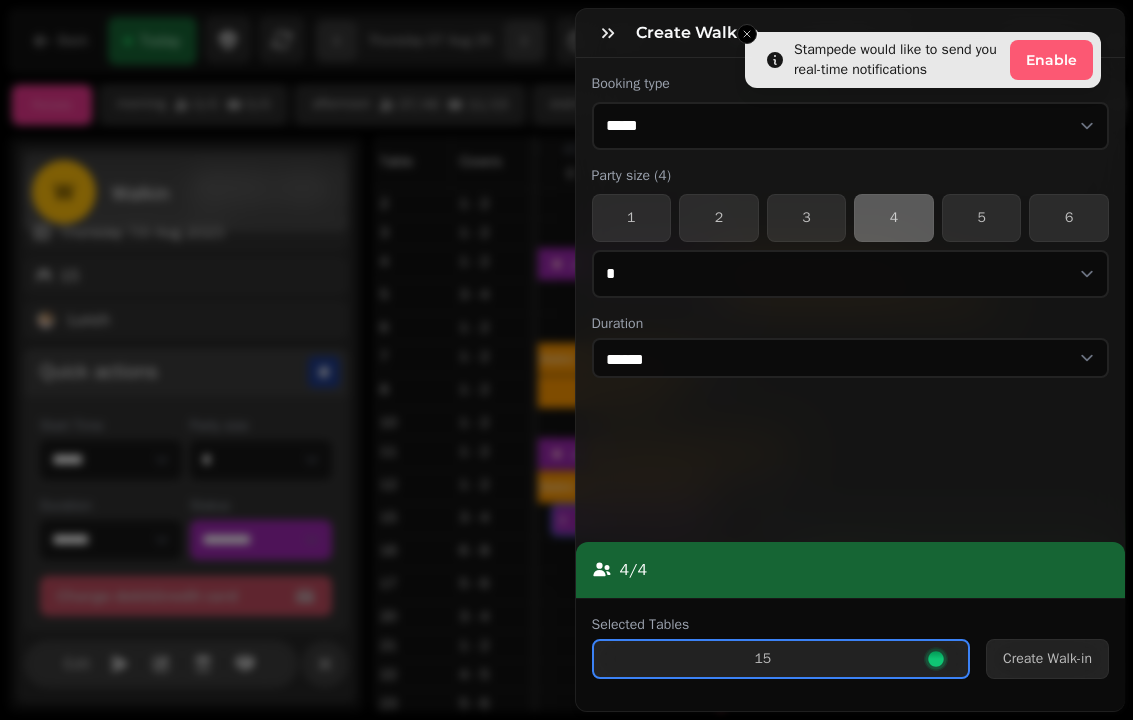 click on "3" at bounding box center (807, 218) 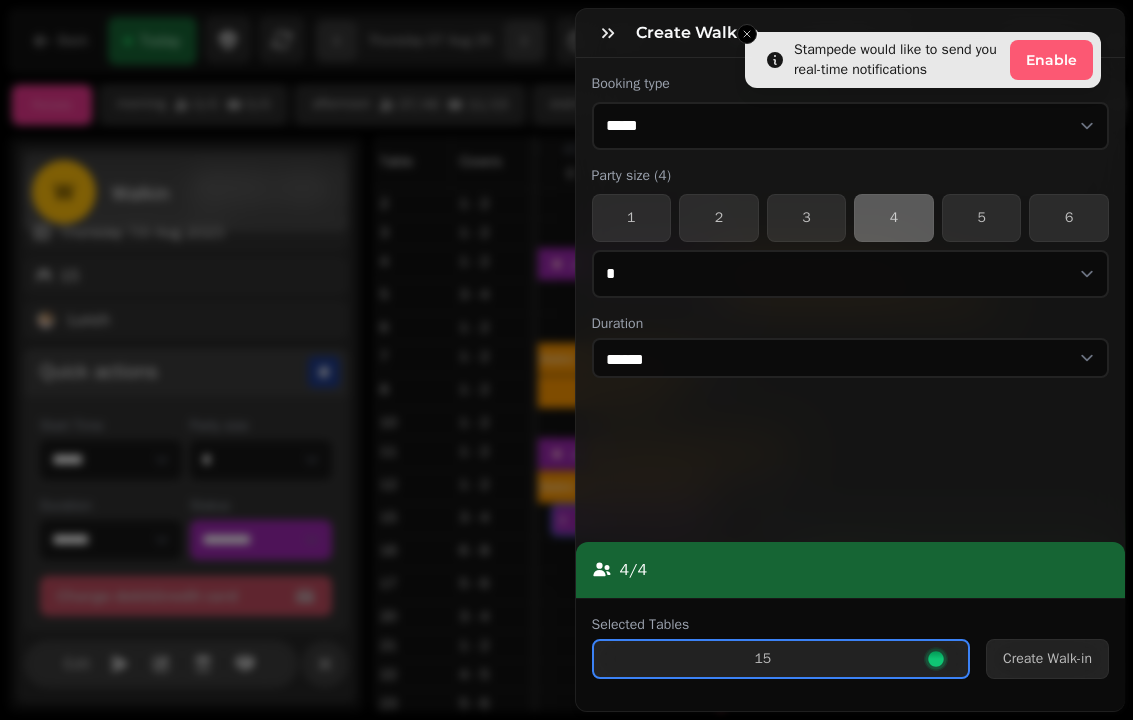 select on "*" 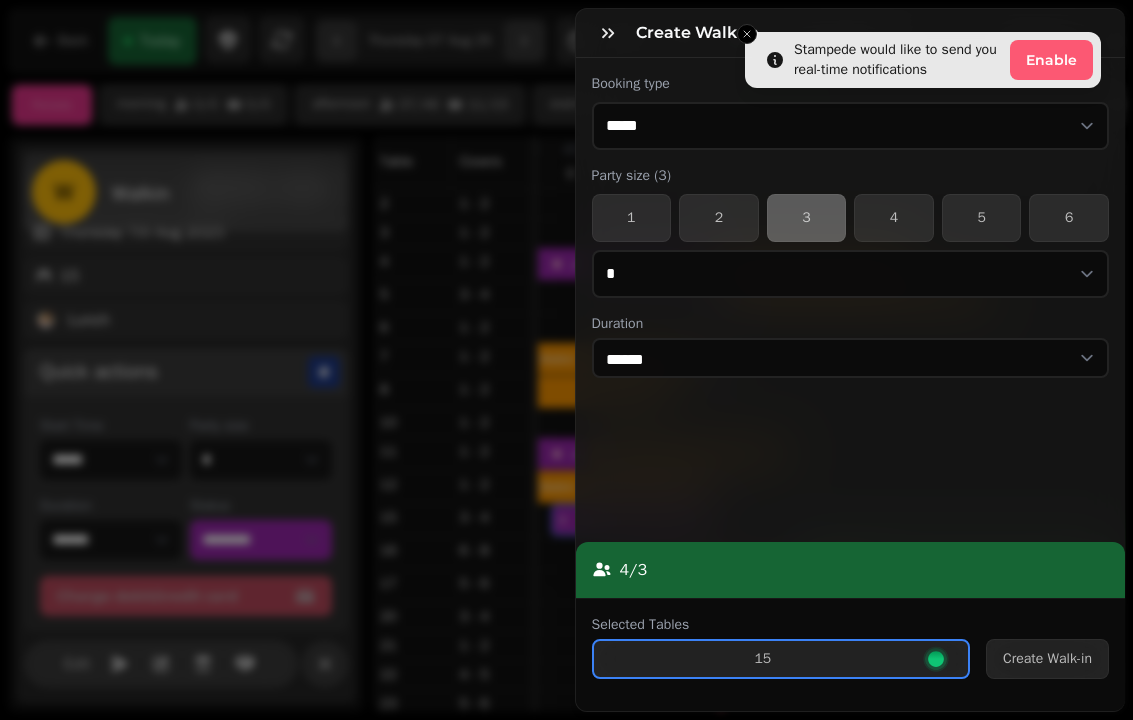 click on "Create Walk-in" at bounding box center [1047, 659] 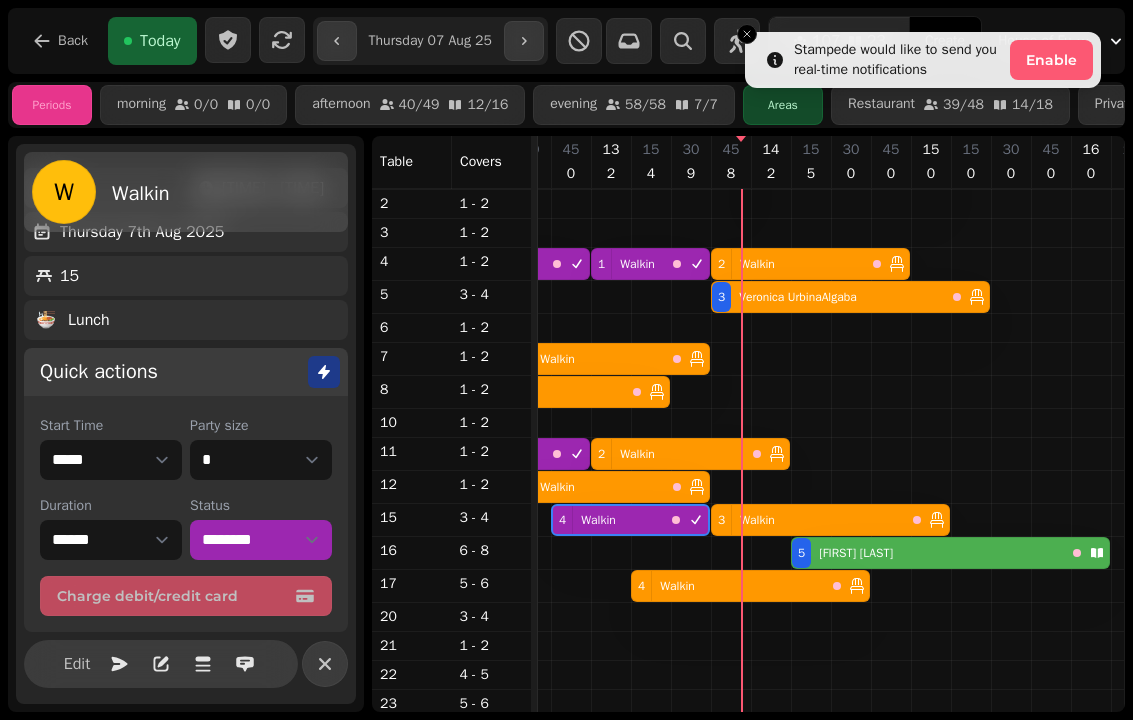 click on "**********" at bounding box center [566, 41] 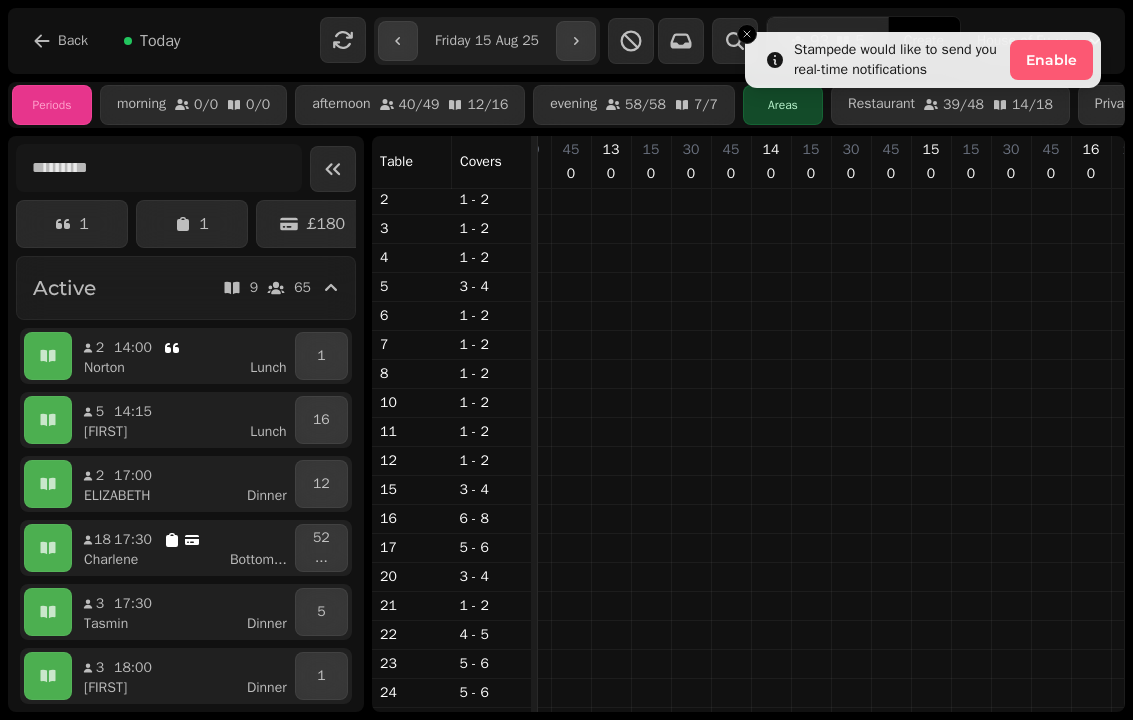 scroll, scrollTop: 0, scrollLeft: 121, axis: horizontal 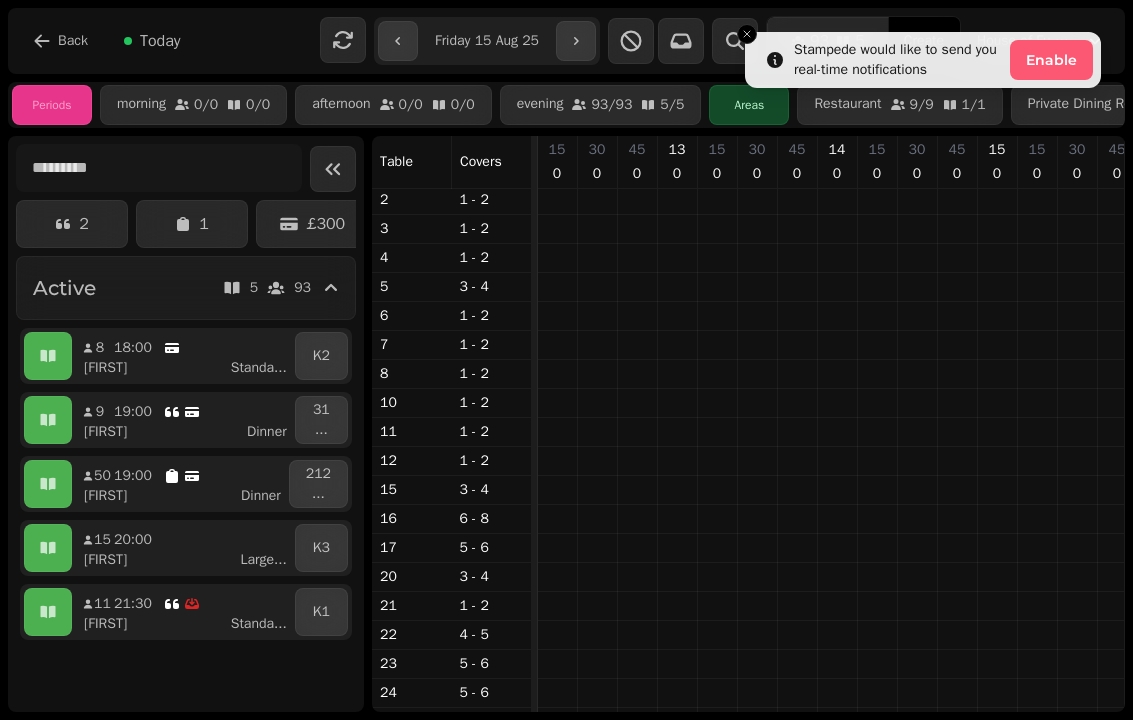 click at bounding box center (576, 41) 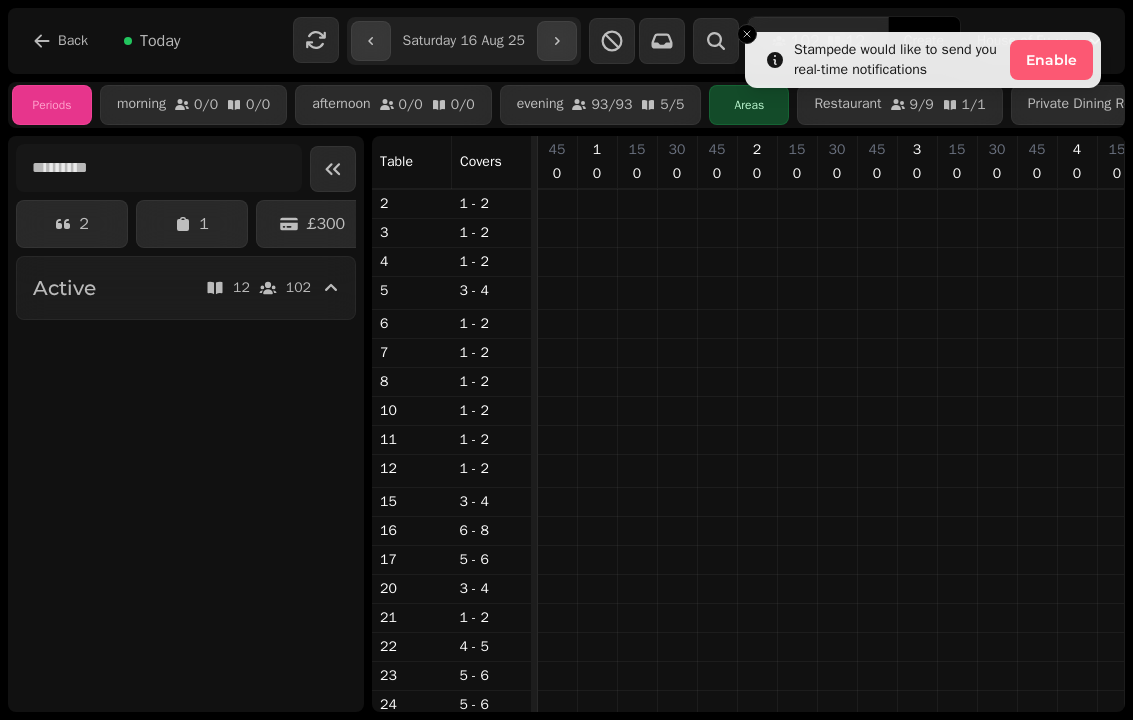 scroll, scrollTop: 0, scrollLeft: 1961, axis: horizontal 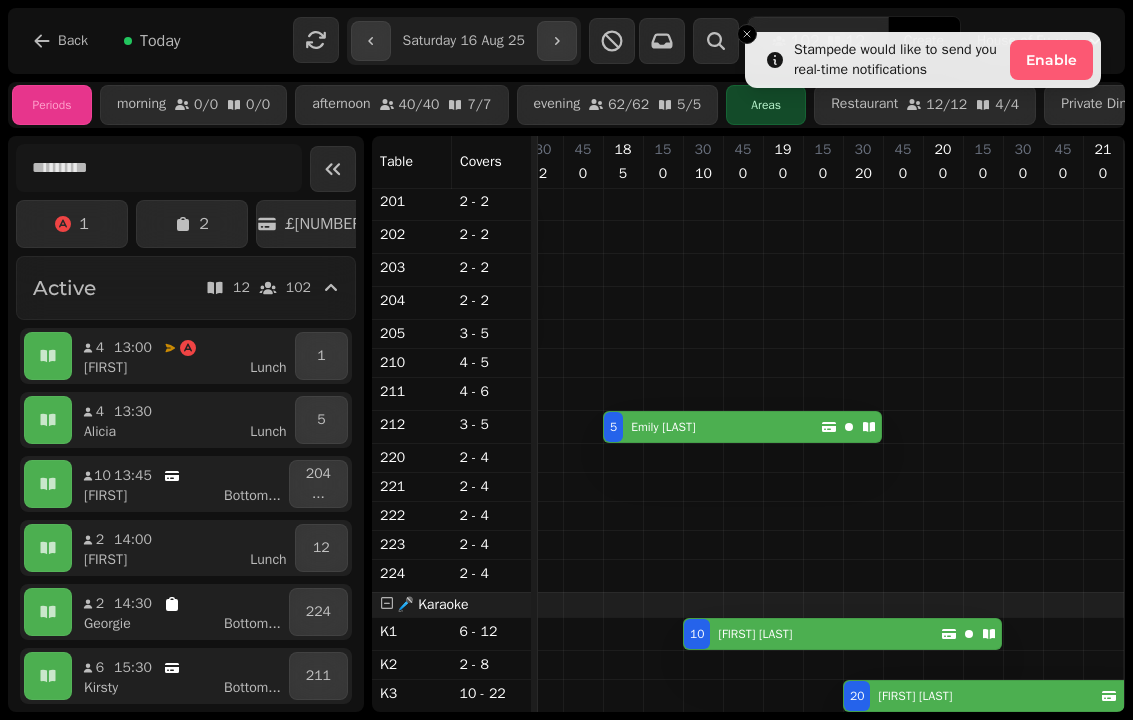 click on "[NUMBER] [FIRST]   [LAST]" at bounding box center (972, 696) 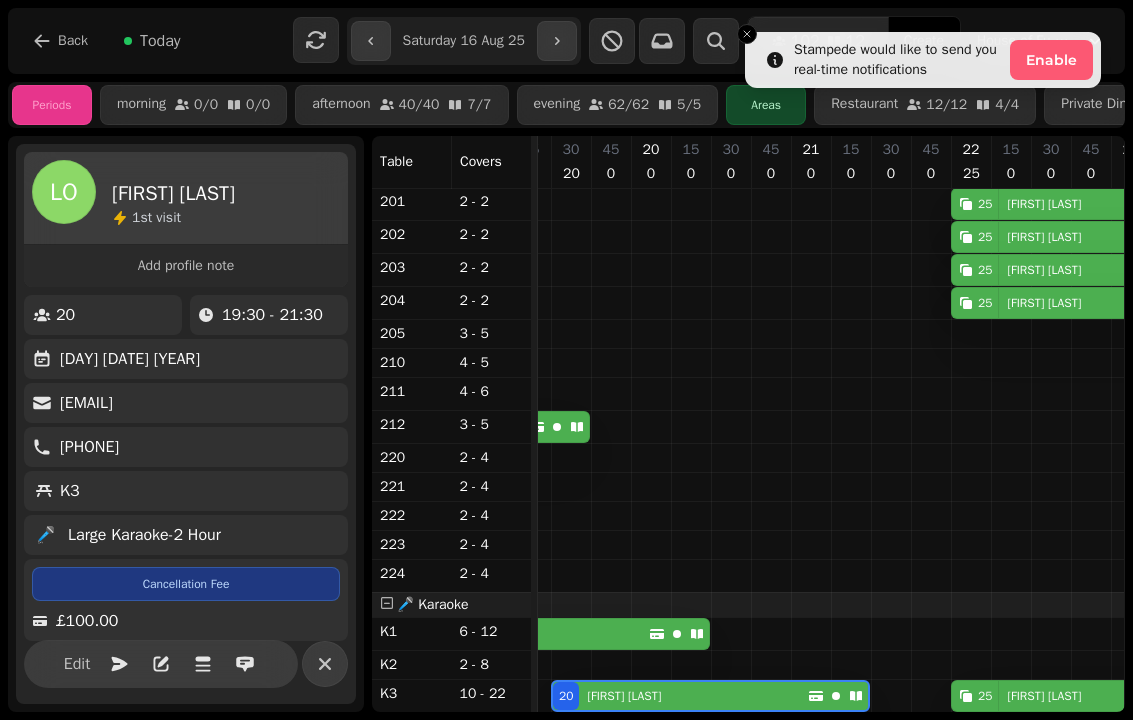 click 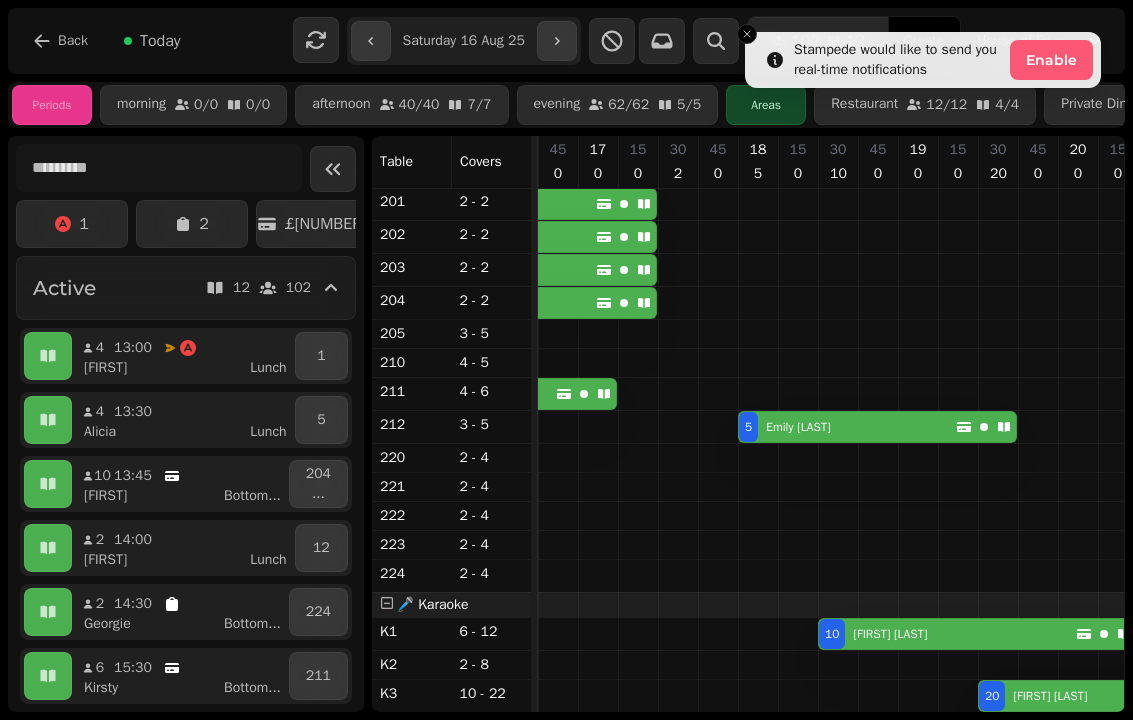 scroll, scrollTop: 211, scrollLeft: 2612, axis: both 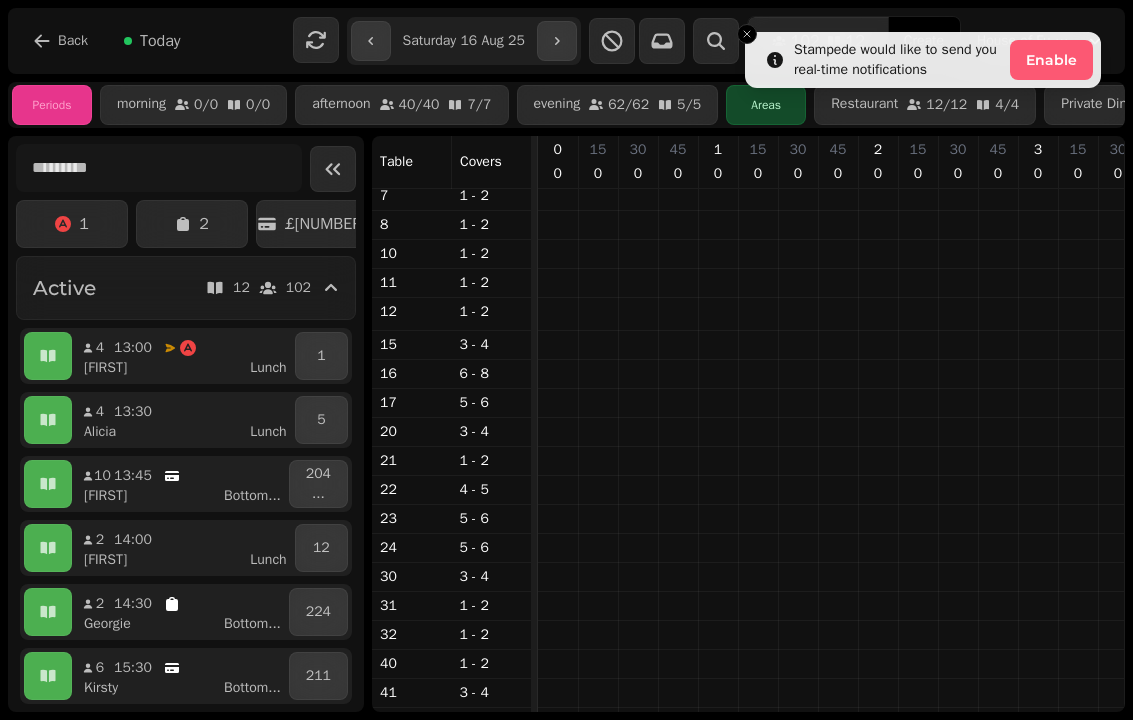 click on "**********" at bounding box center [464, 41] 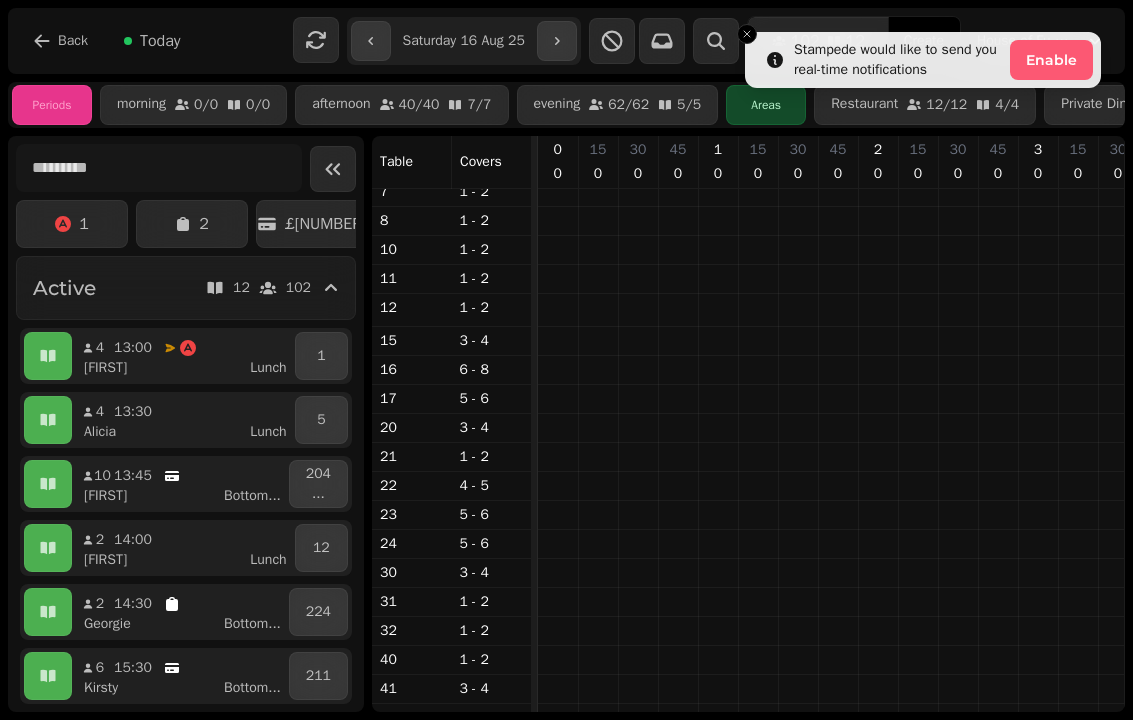 click on "**********" at bounding box center [464, 41] 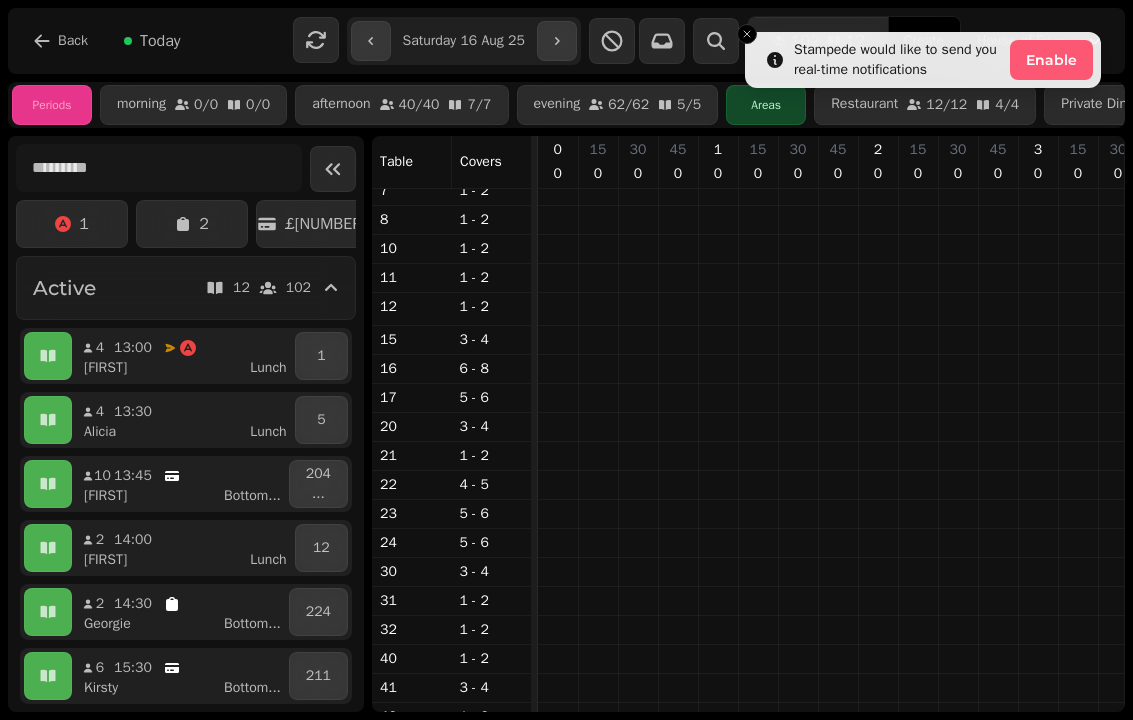 type on "**********" 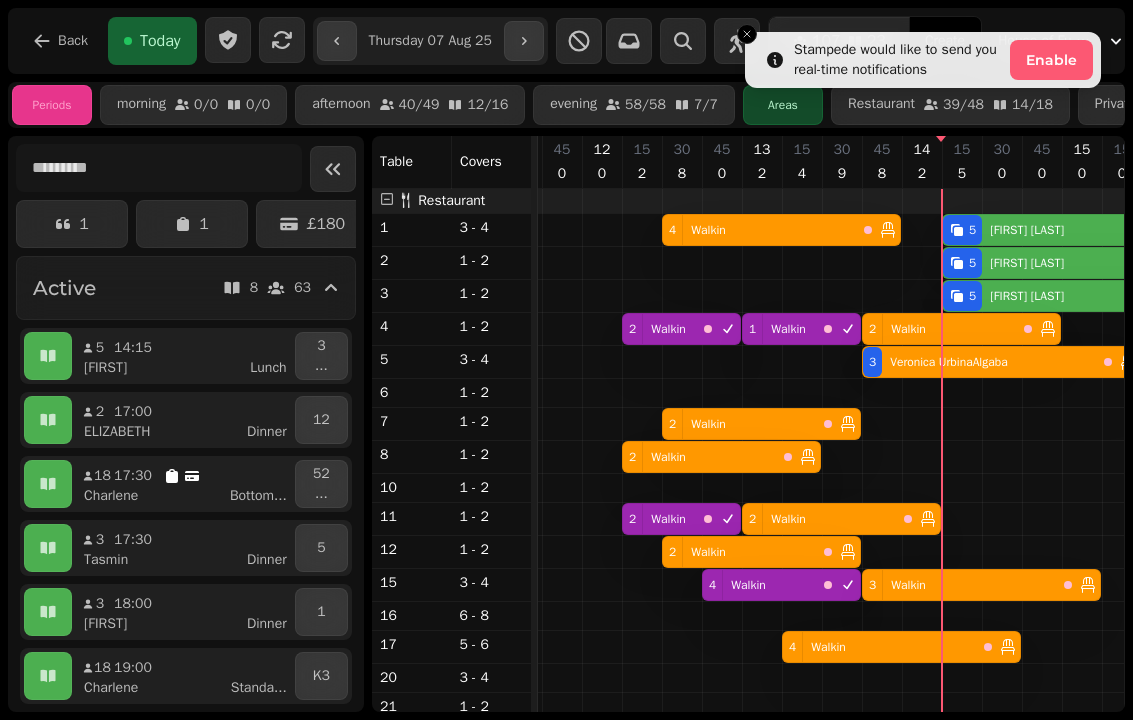 click on "[NUMBER] [STREET]" at bounding box center [759, 230] 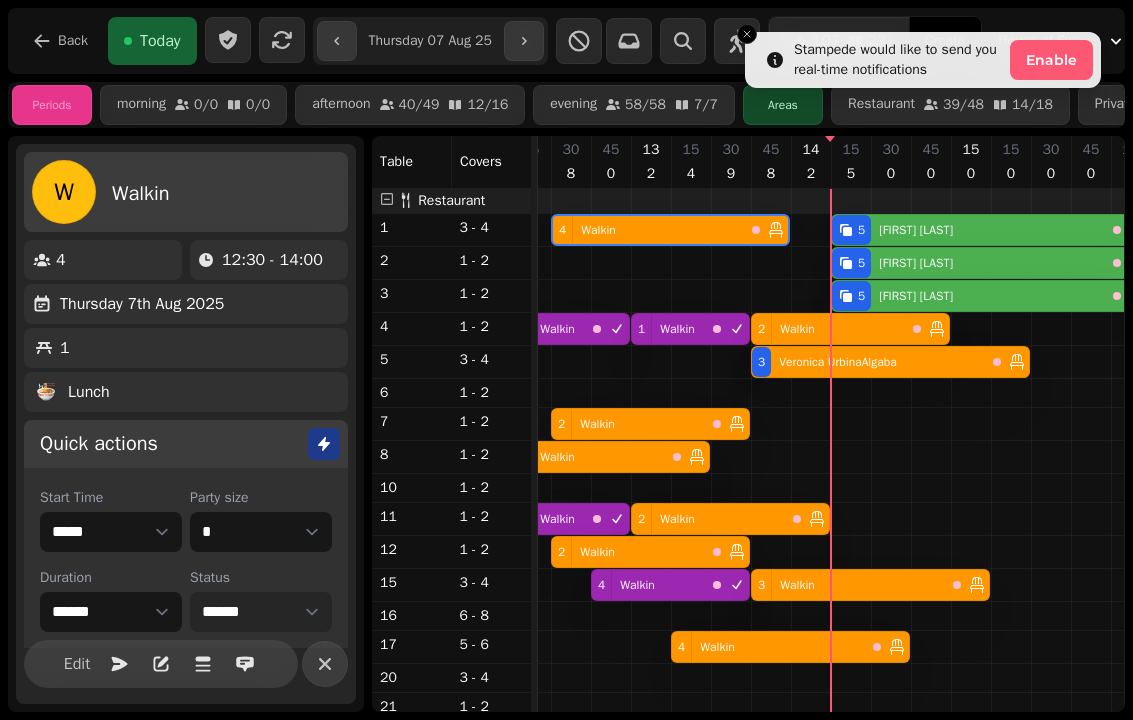 click on "**********" at bounding box center (261, 612) 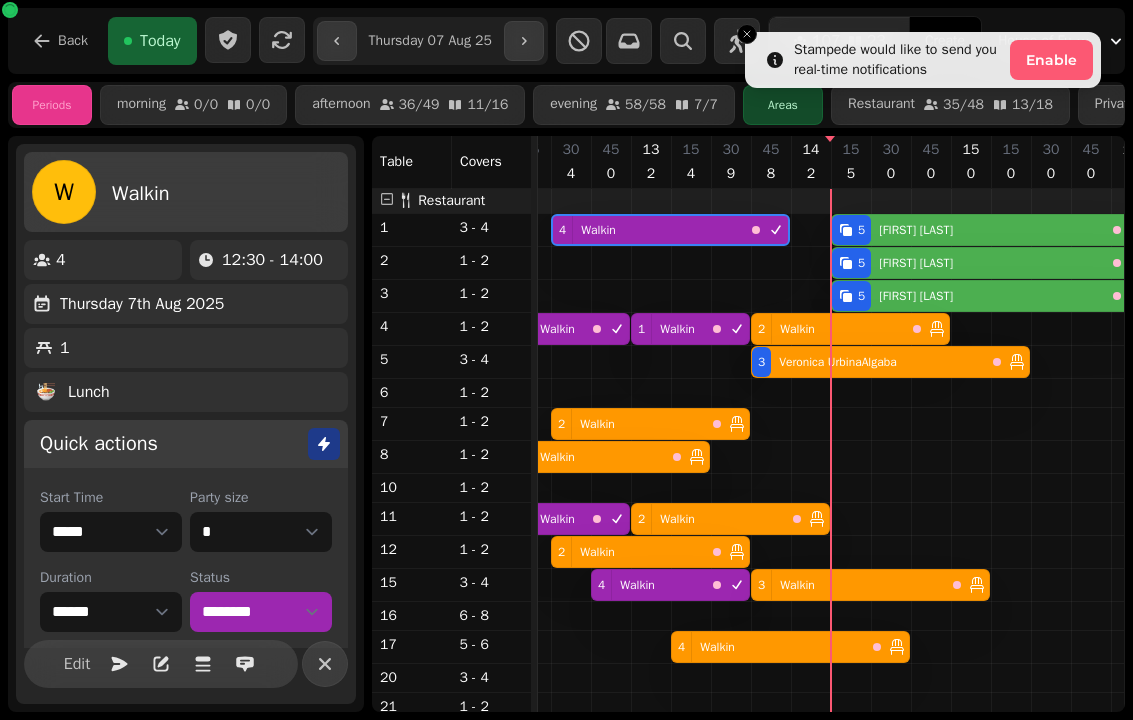 click on "Walkin" at bounding box center [793, 329] 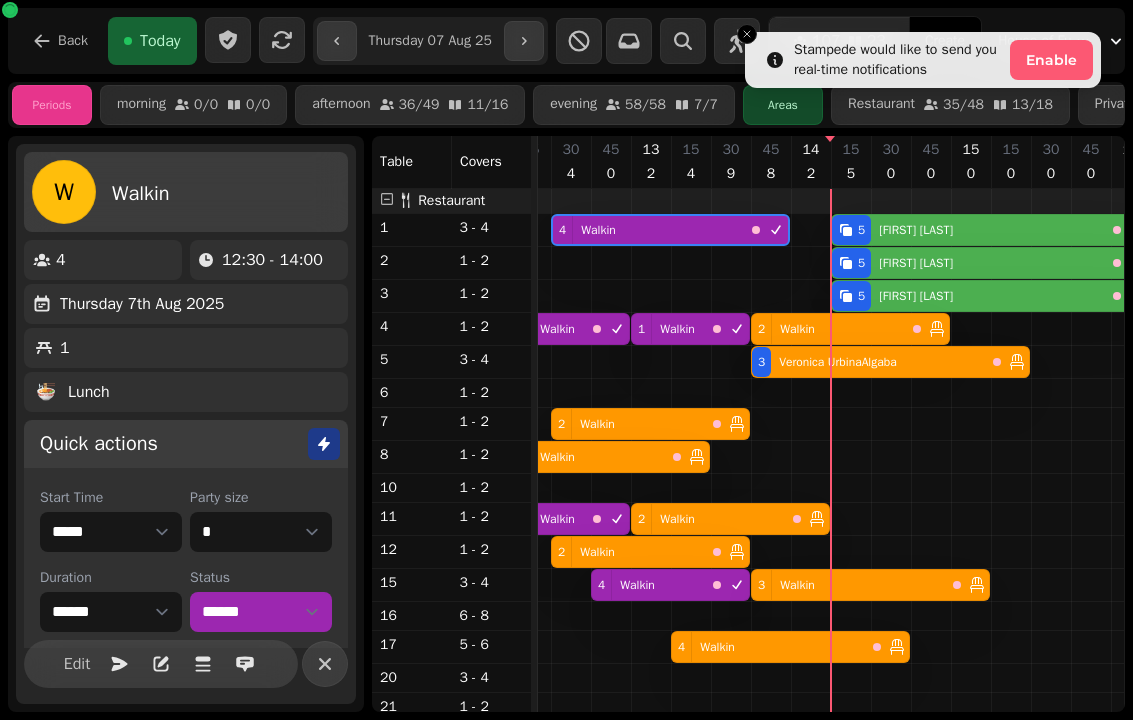 select on "**********" 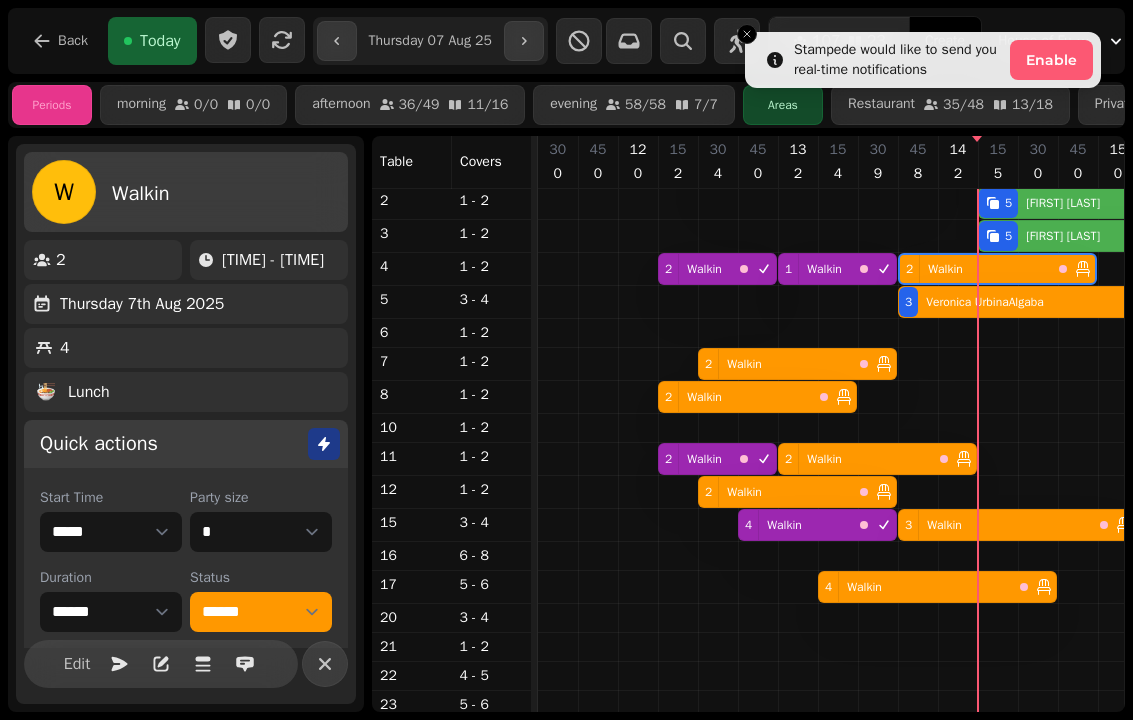 click on "Walkin" at bounding box center (744, 364) 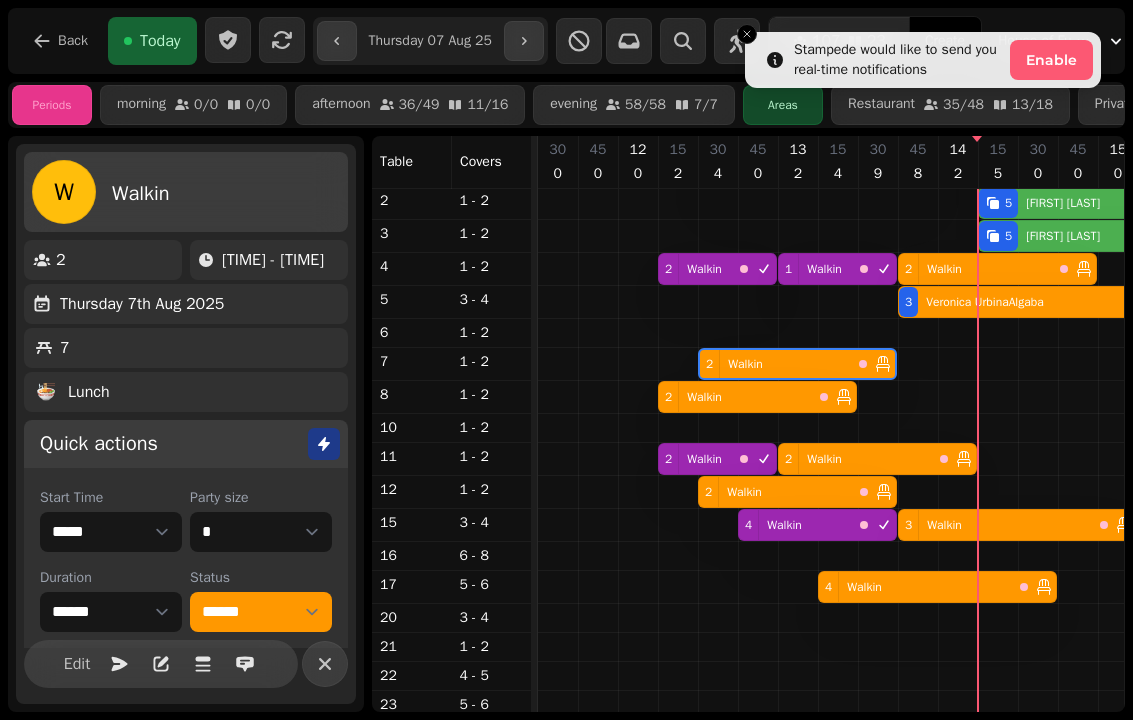 select on "**********" 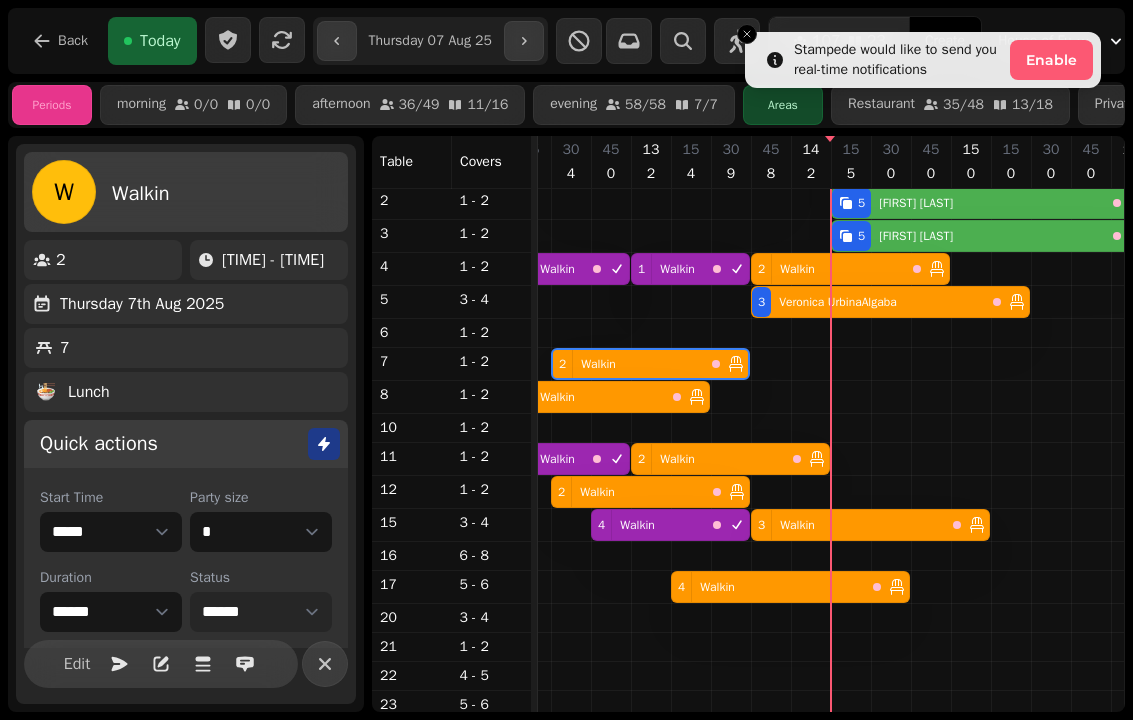 click on "**********" at bounding box center [261, 612] 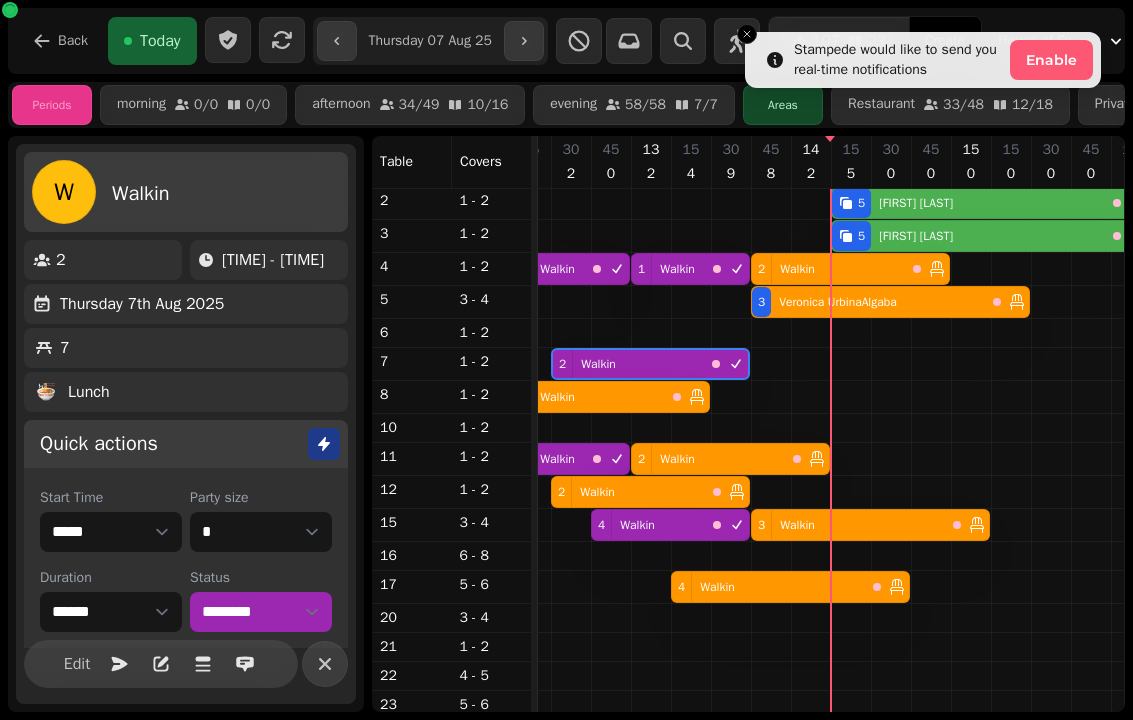 click on "2 Walkin" at bounding box center [588, 397] 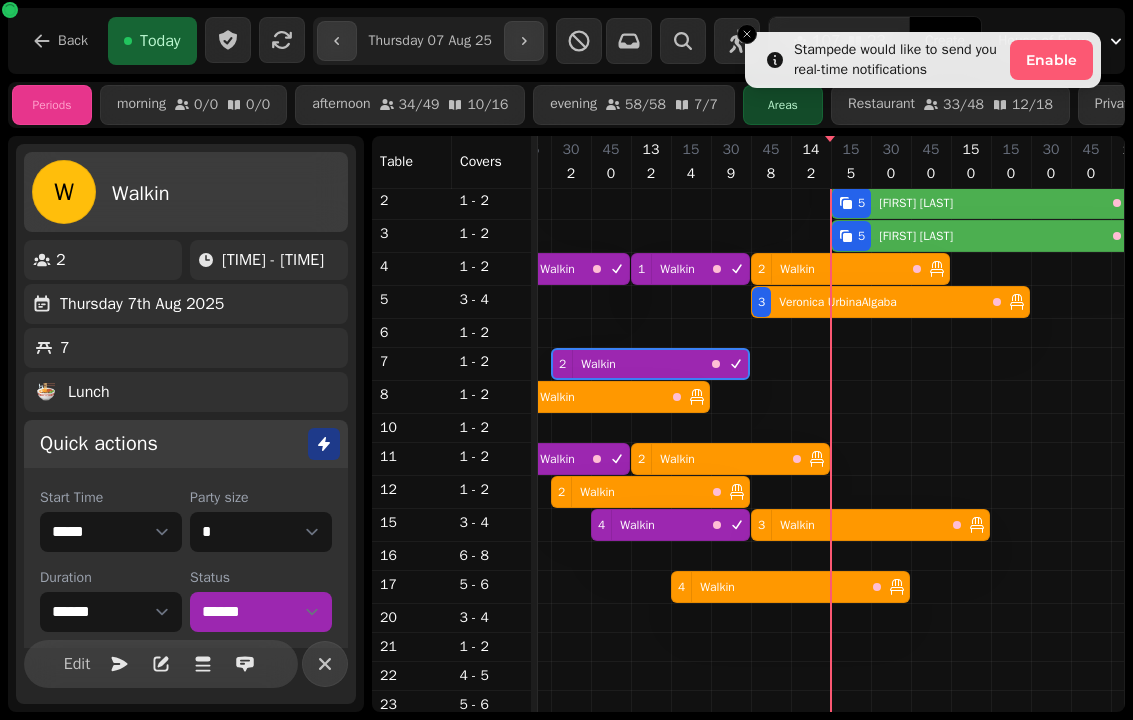 select on "**********" 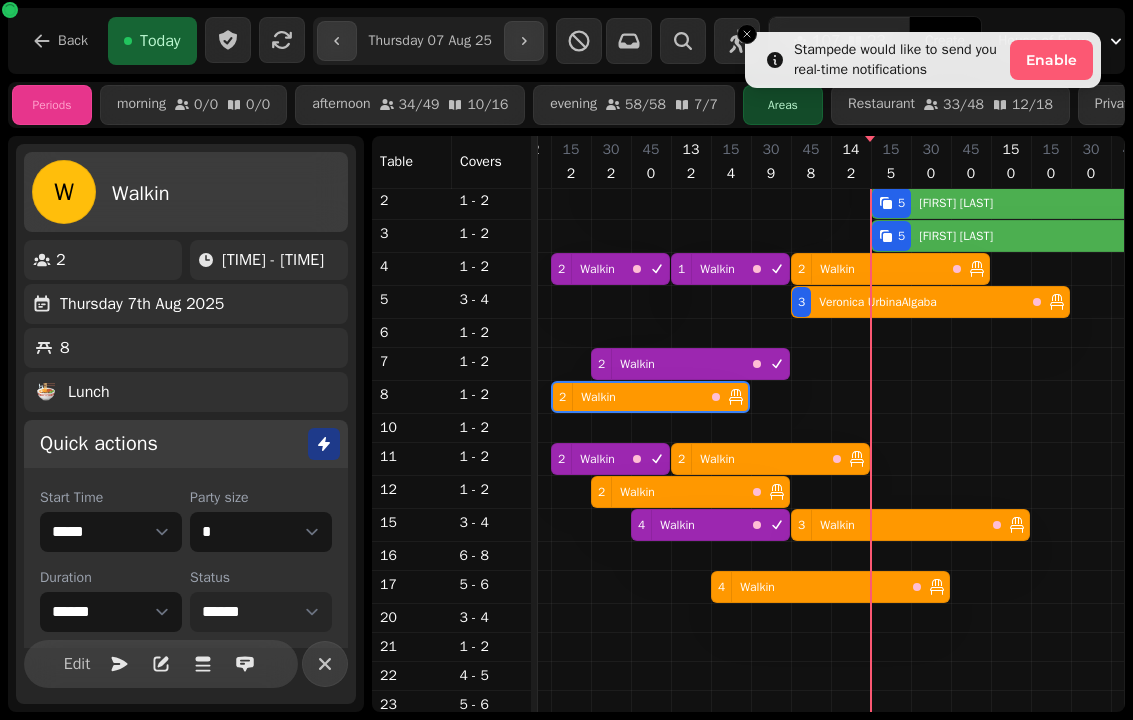 click on "**********" at bounding box center [261, 612] 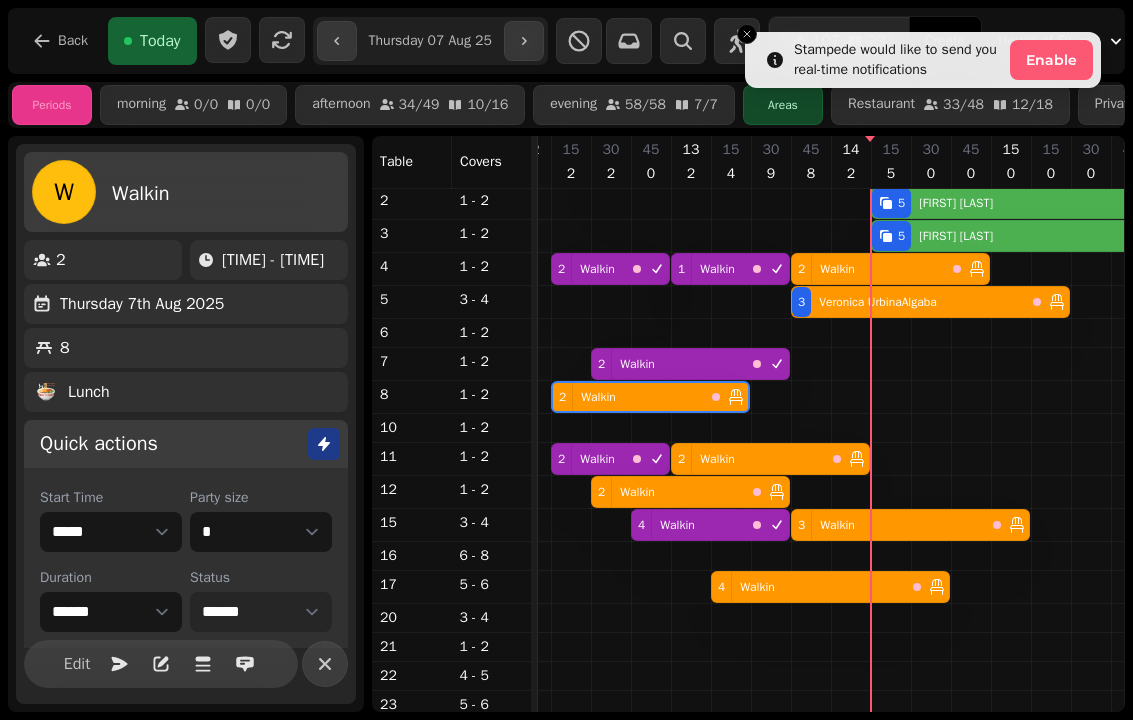 select on "********" 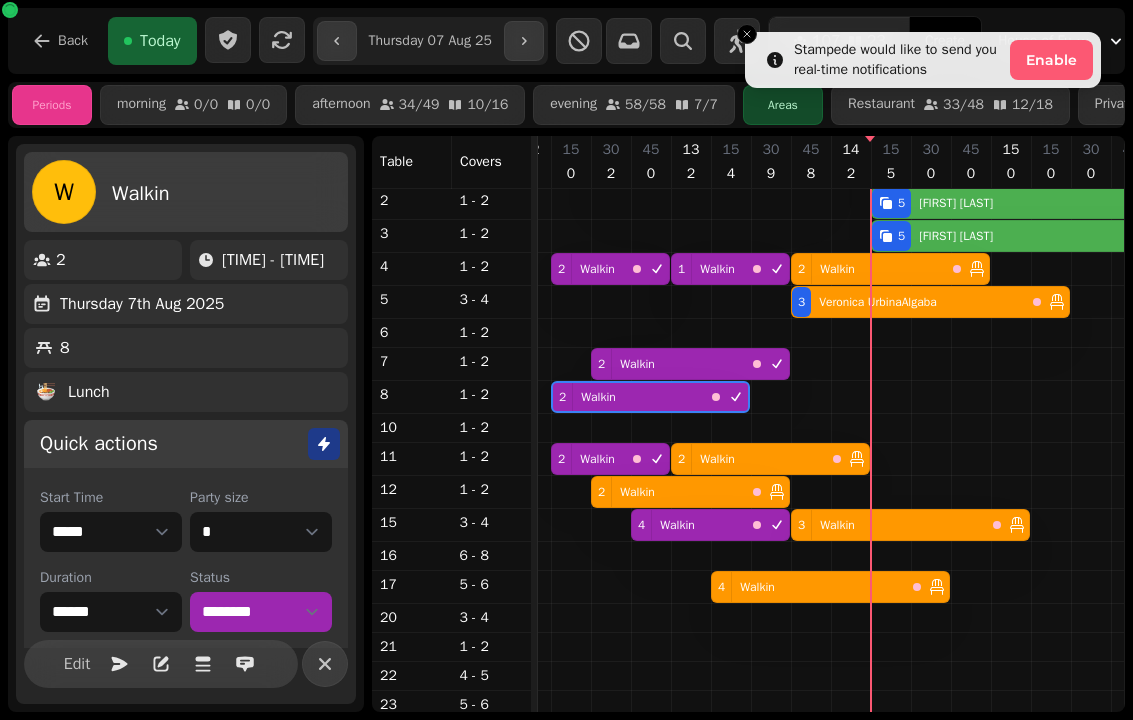 click on "Walkin" at bounding box center [717, 459] 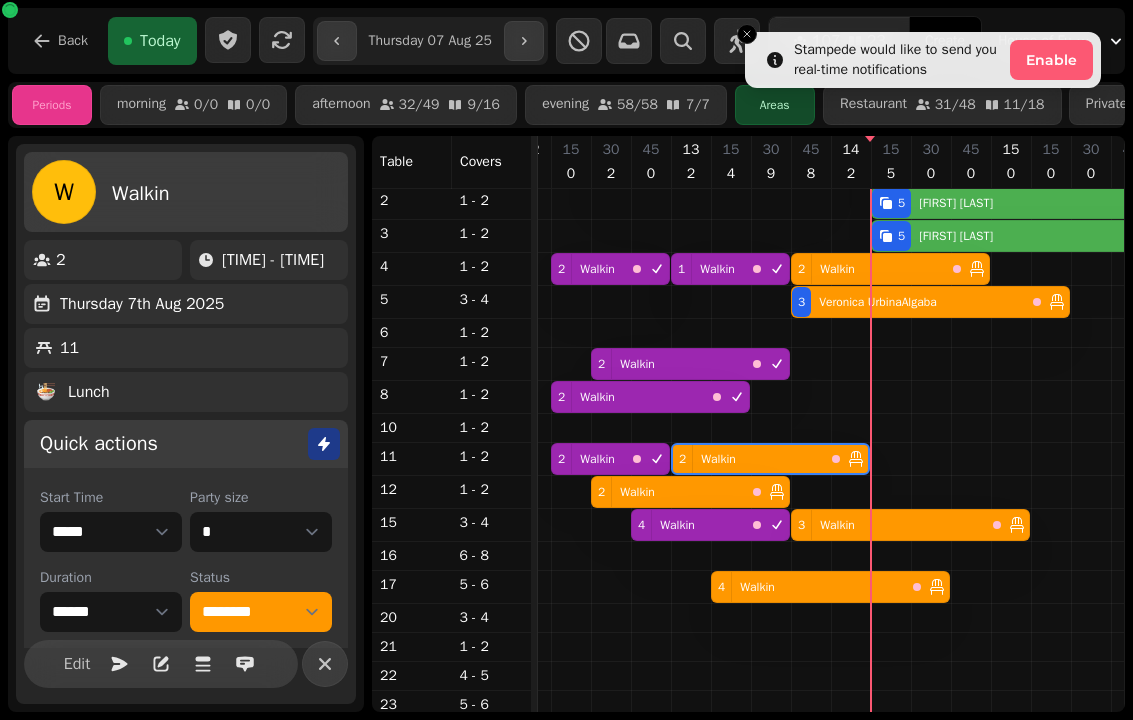 select on "**********" 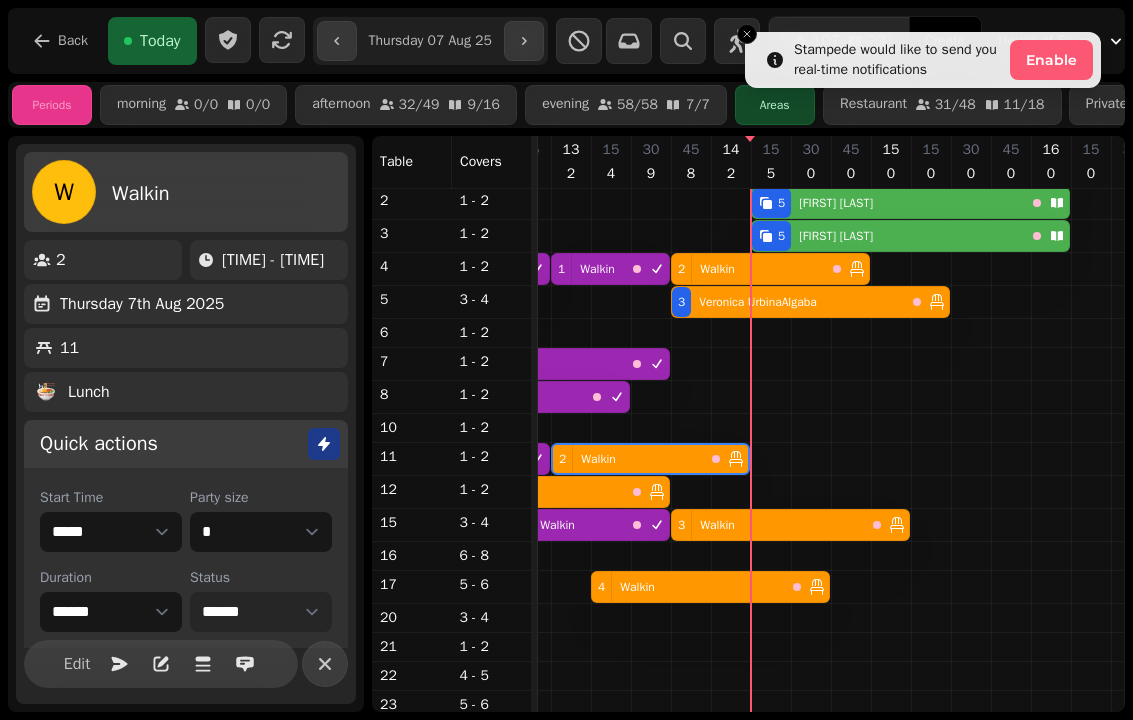 click on "**********" at bounding box center [261, 612] 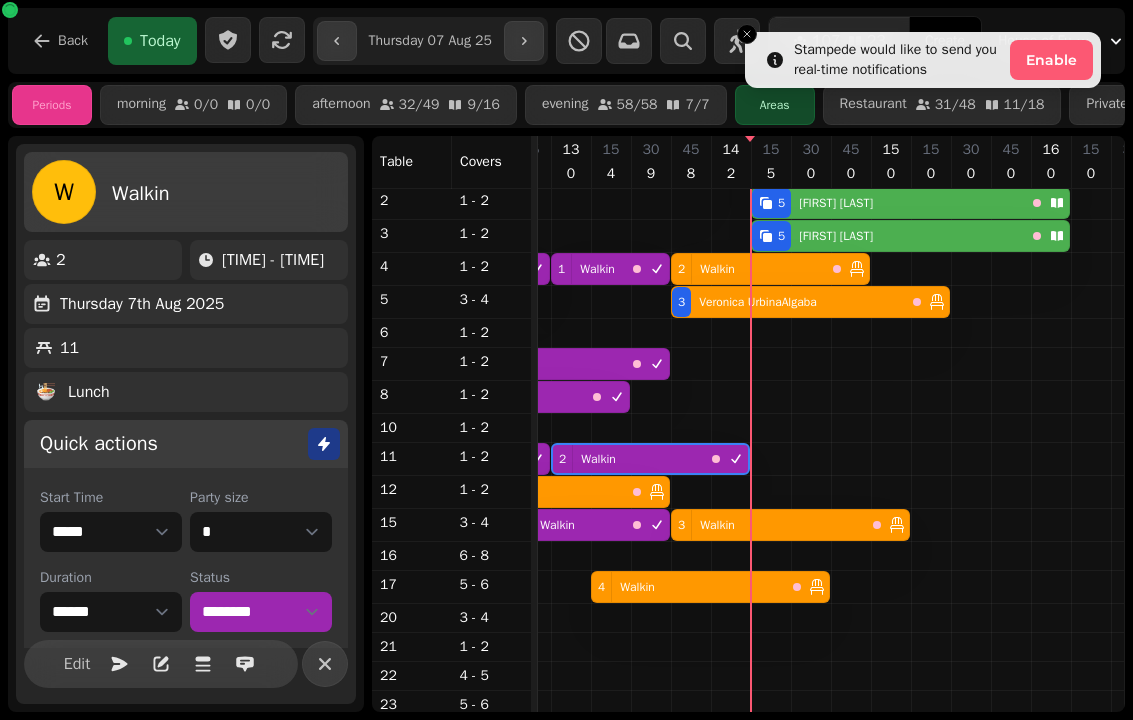 click on "2 Walkin" at bounding box center (548, 492) 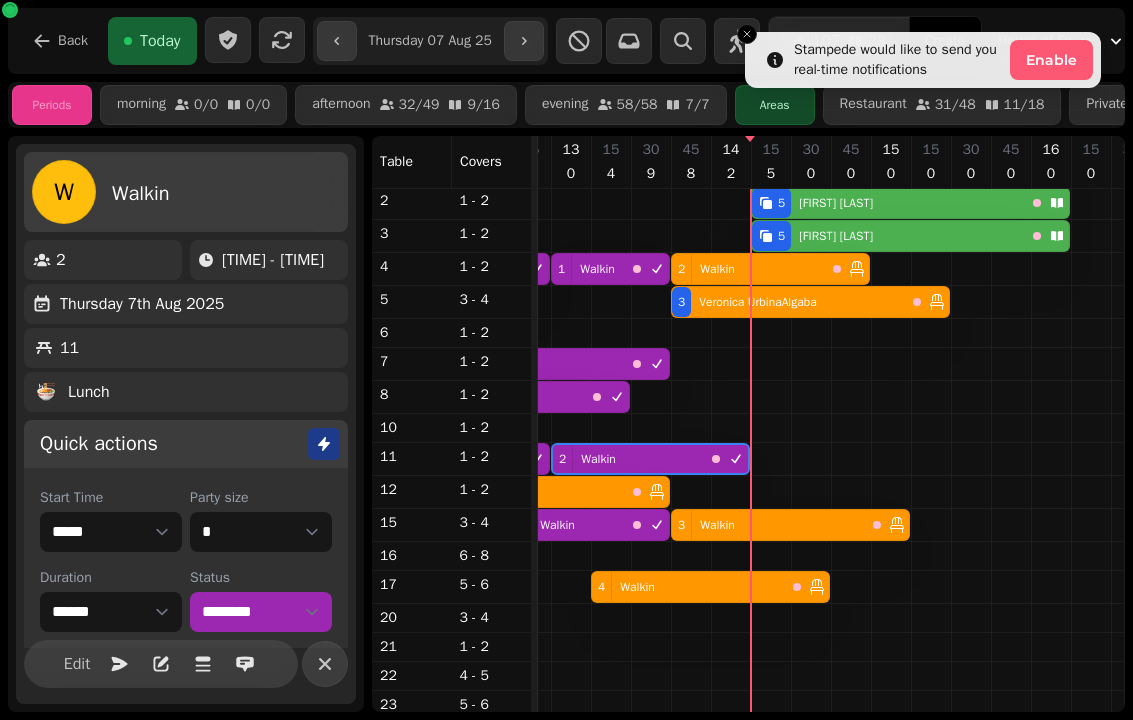 select on "******" 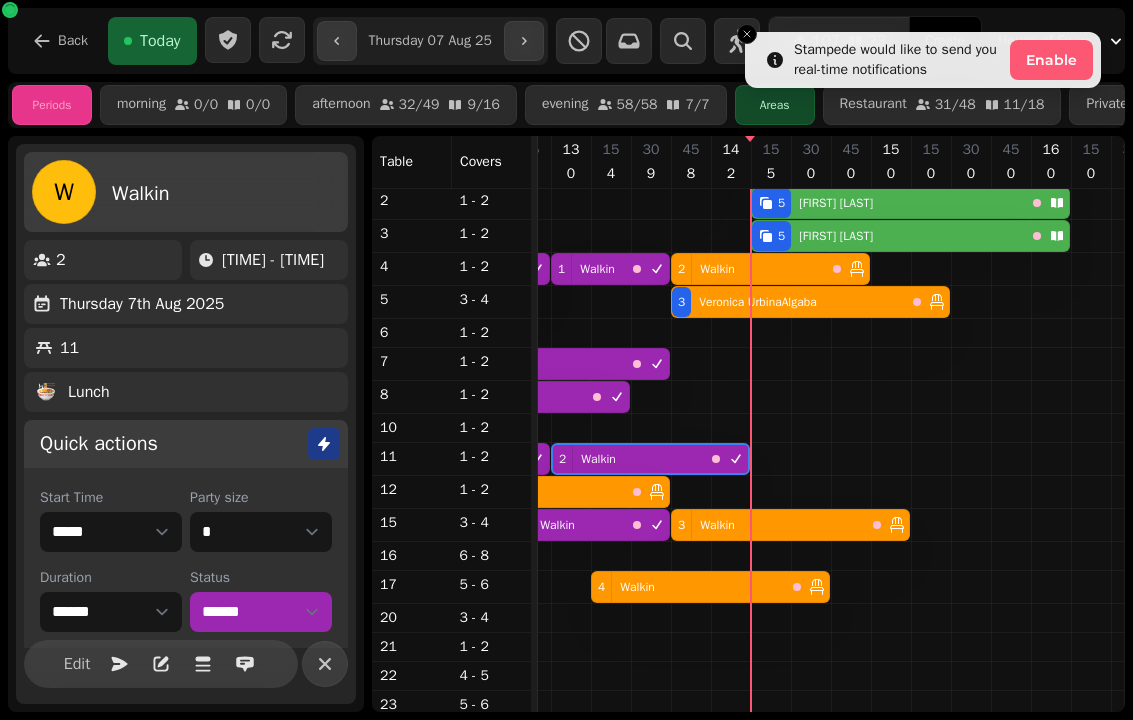 select on "**********" 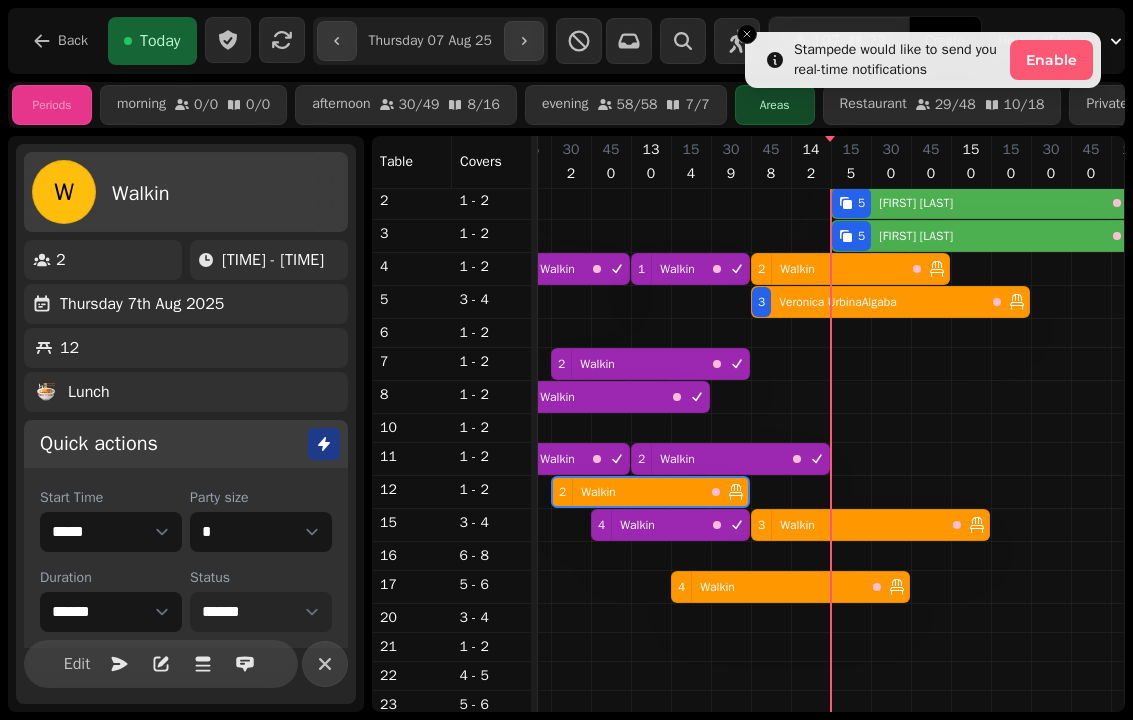 click on "**********" at bounding box center [261, 612] 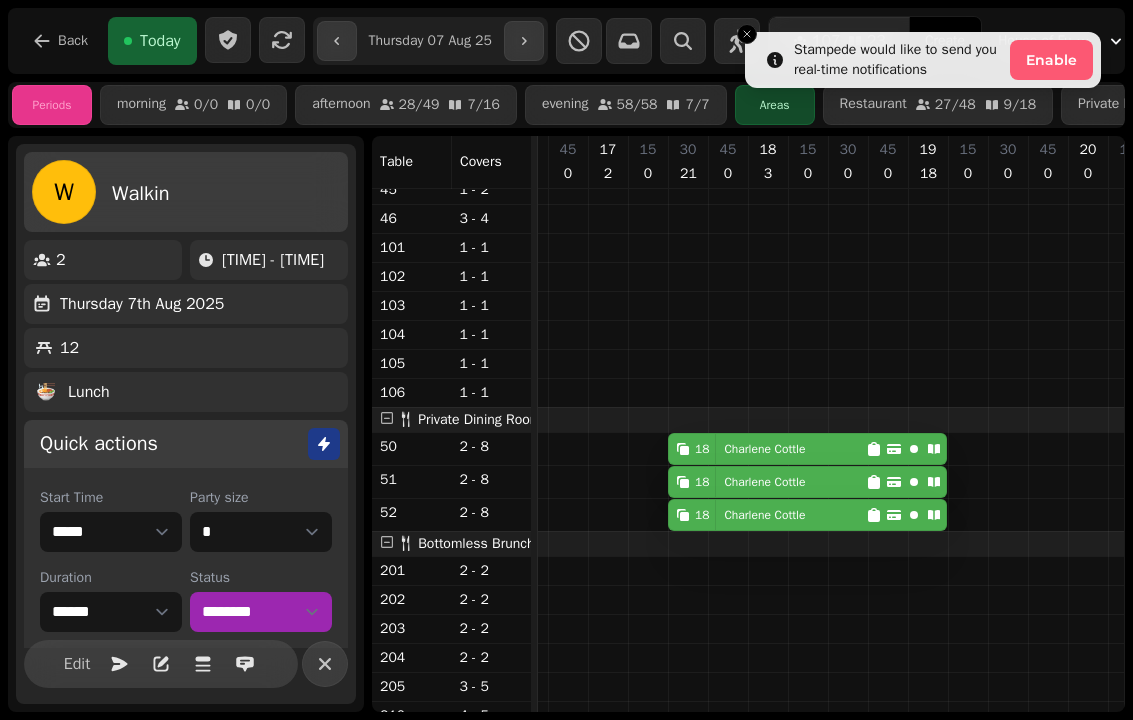 click on "[NUMBER] [FIRST]   [LAST]" at bounding box center (767, 449) 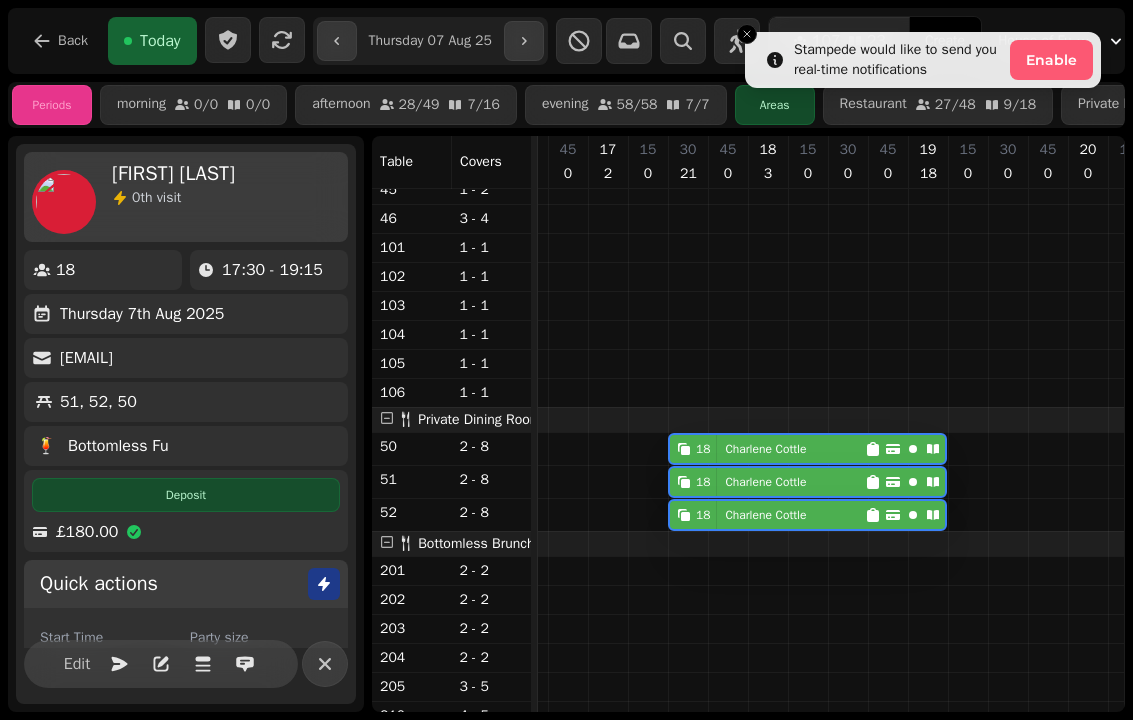 select on "**********" 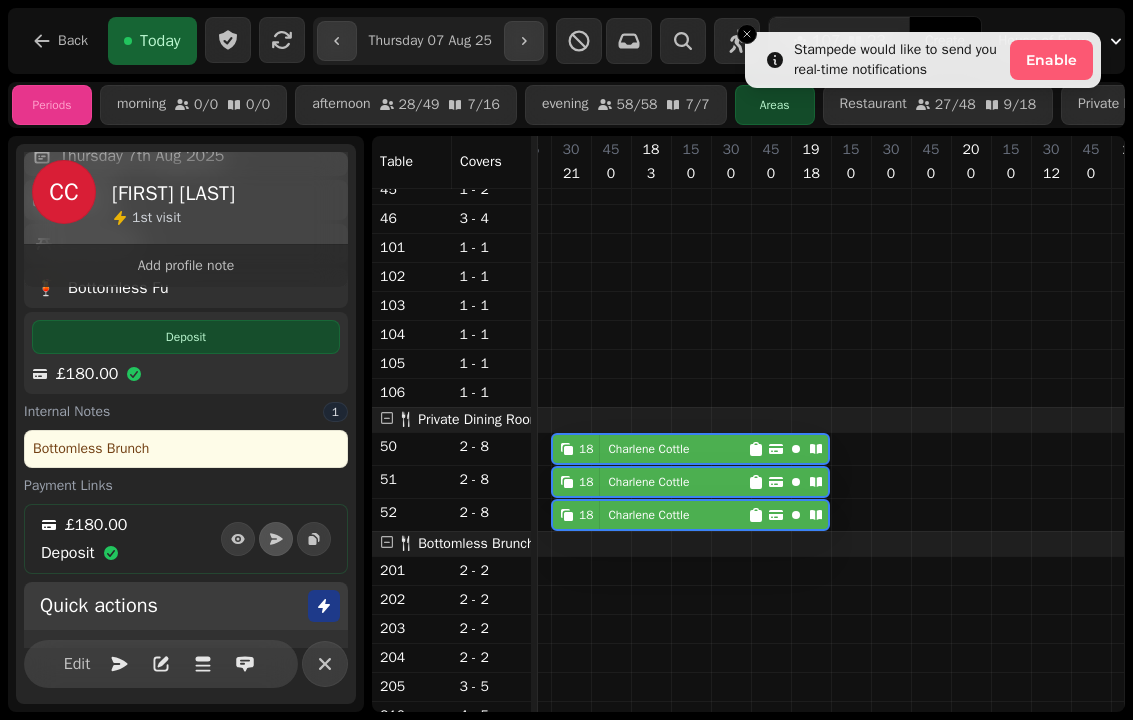 click at bounding box center [325, 664] 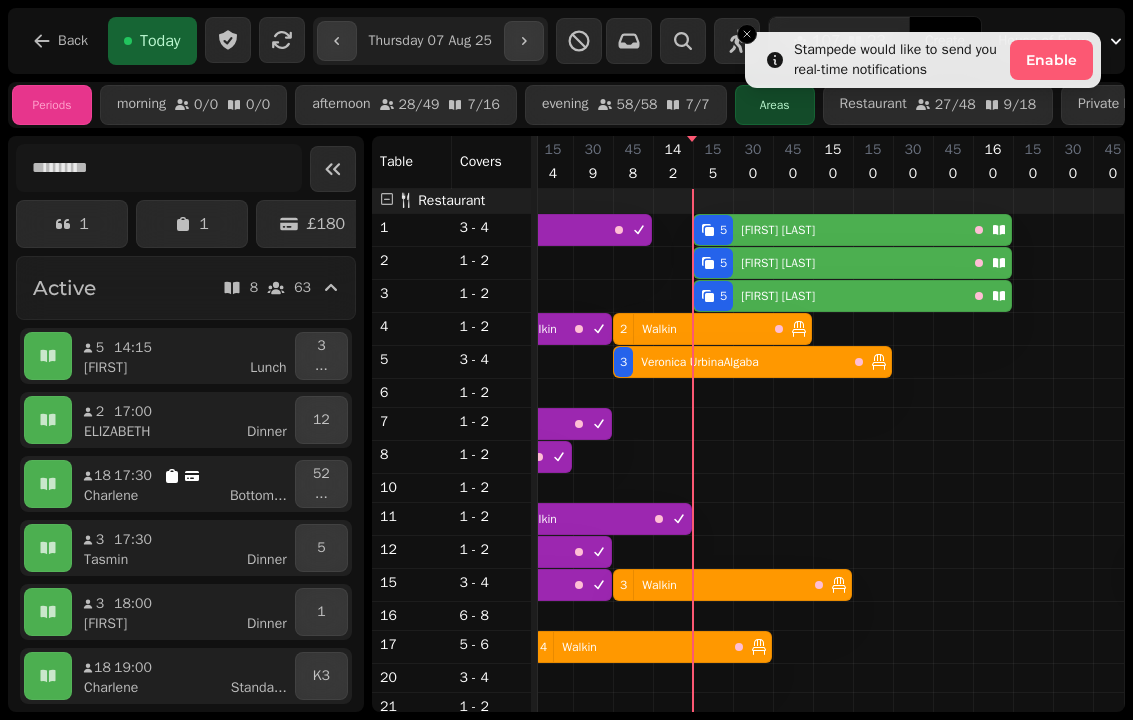 click on "[NUMBER] [FIRST]   [LAST]" at bounding box center (830, 230) 